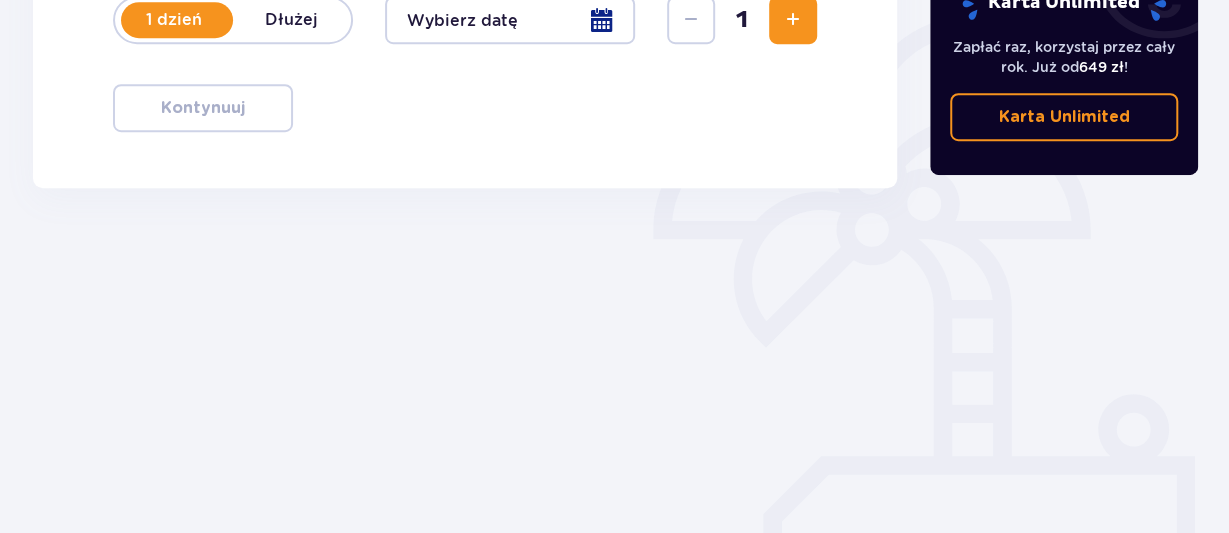 scroll, scrollTop: 442, scrollLeft: 0, axis: vertical 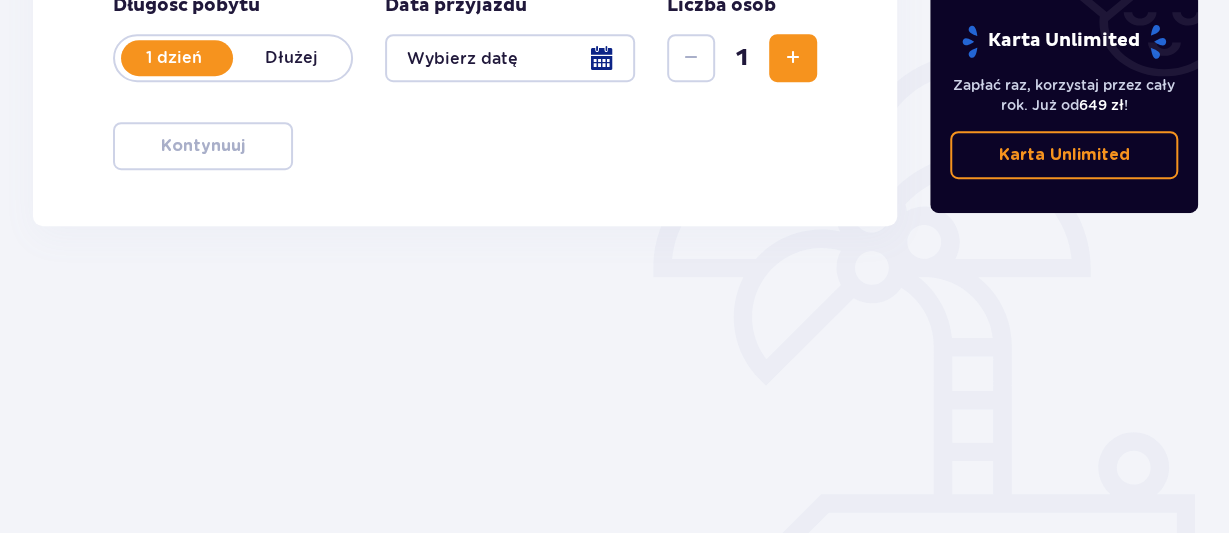 click at bounding box center [510, 58] 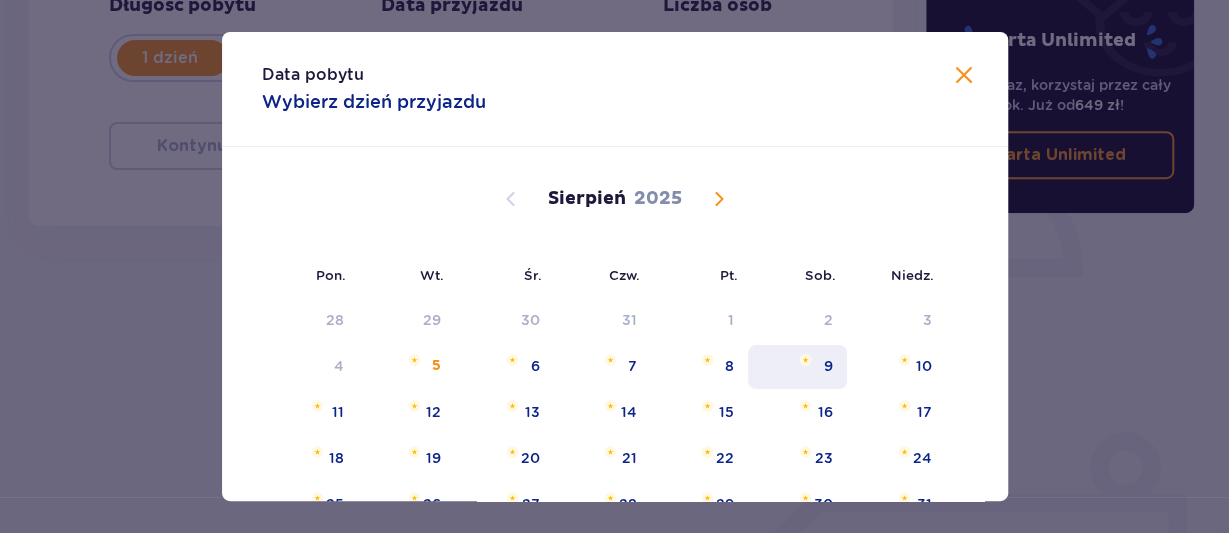 click on "9" at bounding box center [797, 367] 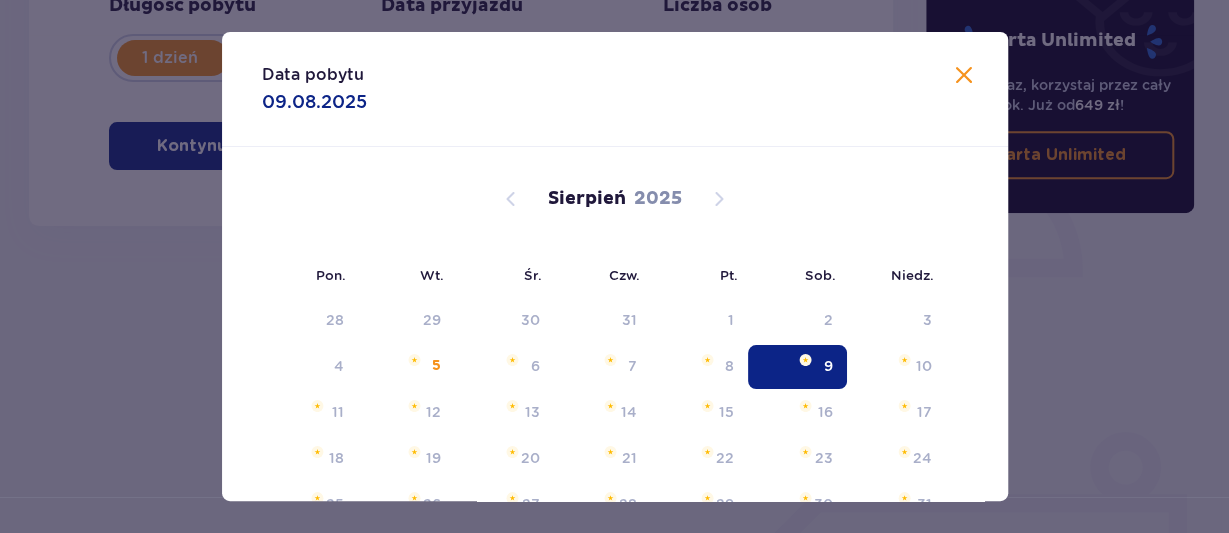 type on "09.08.25" 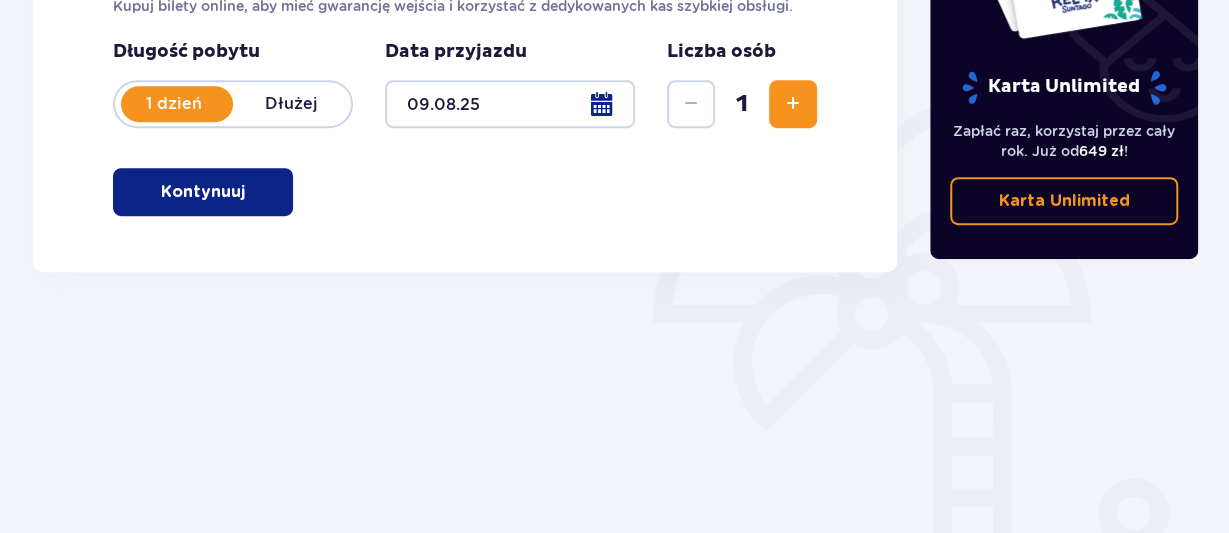 scroll, scrollTop: 395, scrollLeft: 0, axis: vertical 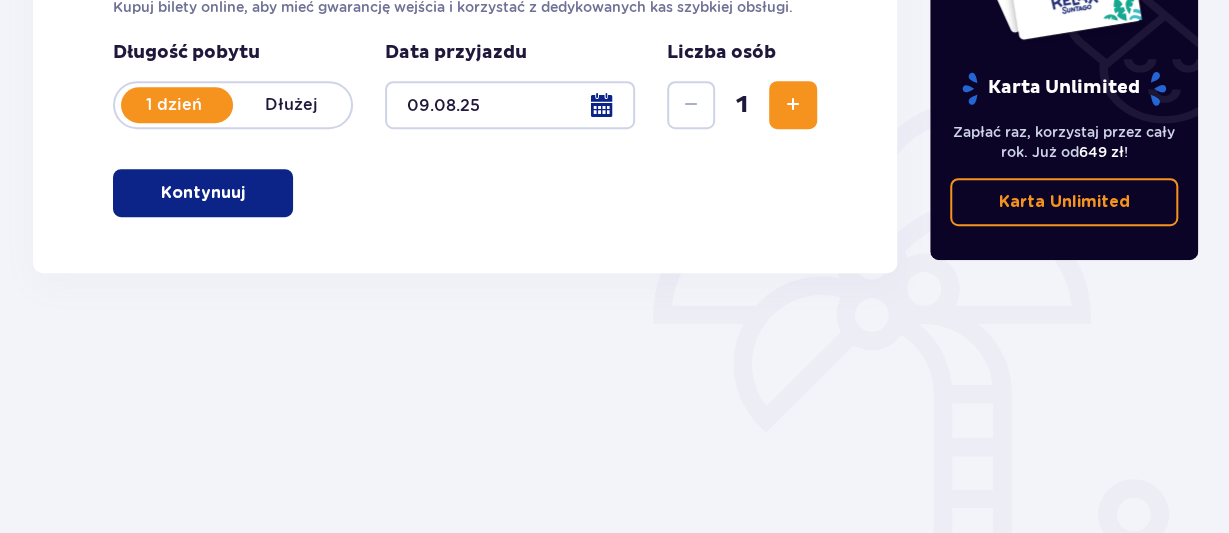 click at bounding box center [793, 105] 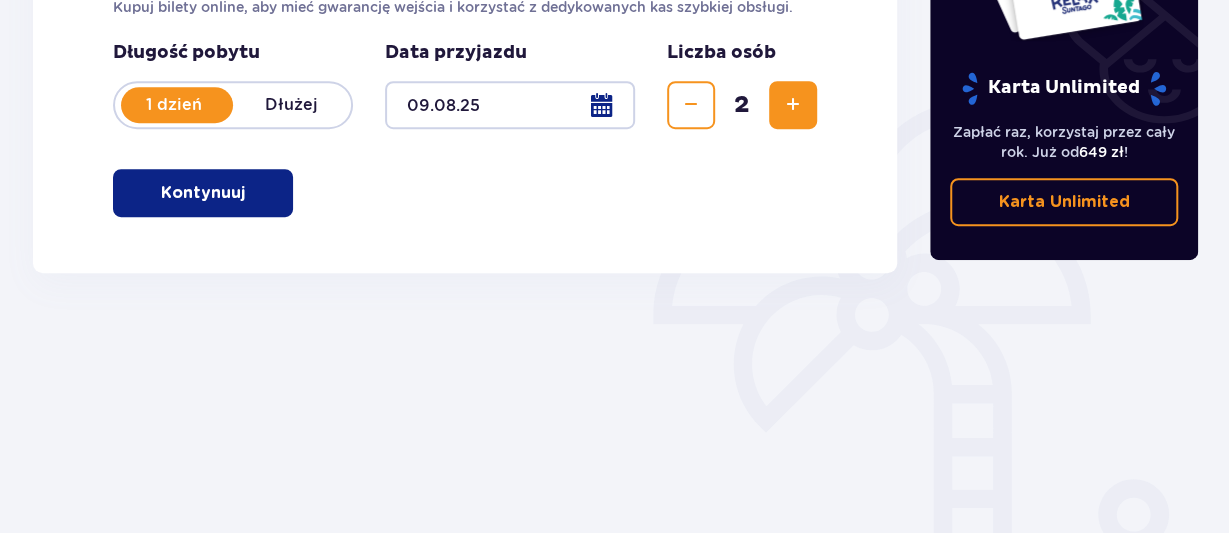 click at bounding box center (793, 105) 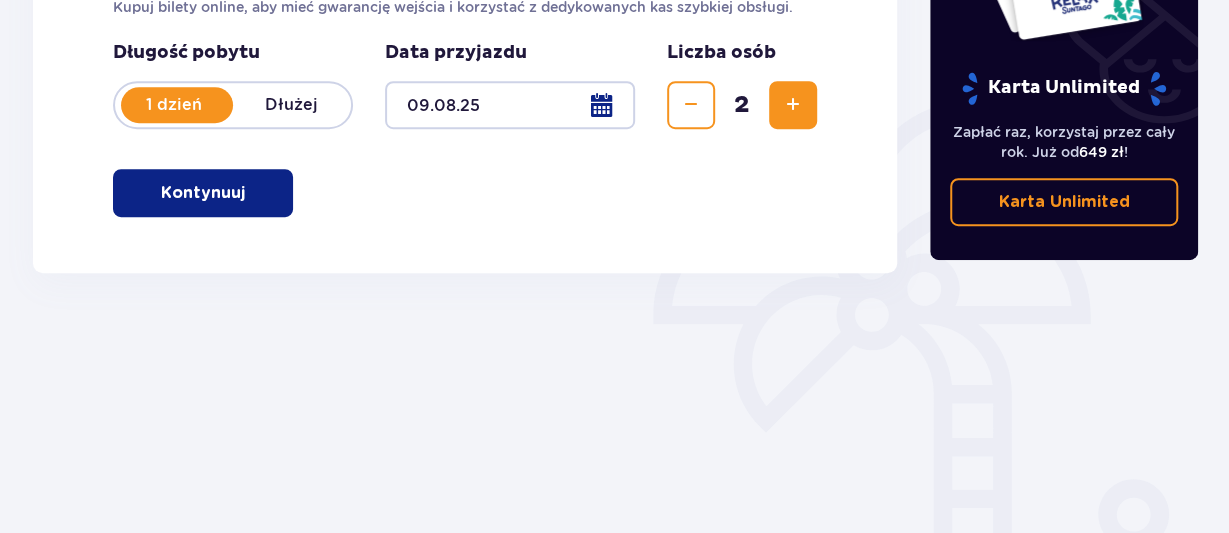 click at bounding box center (793, 105) 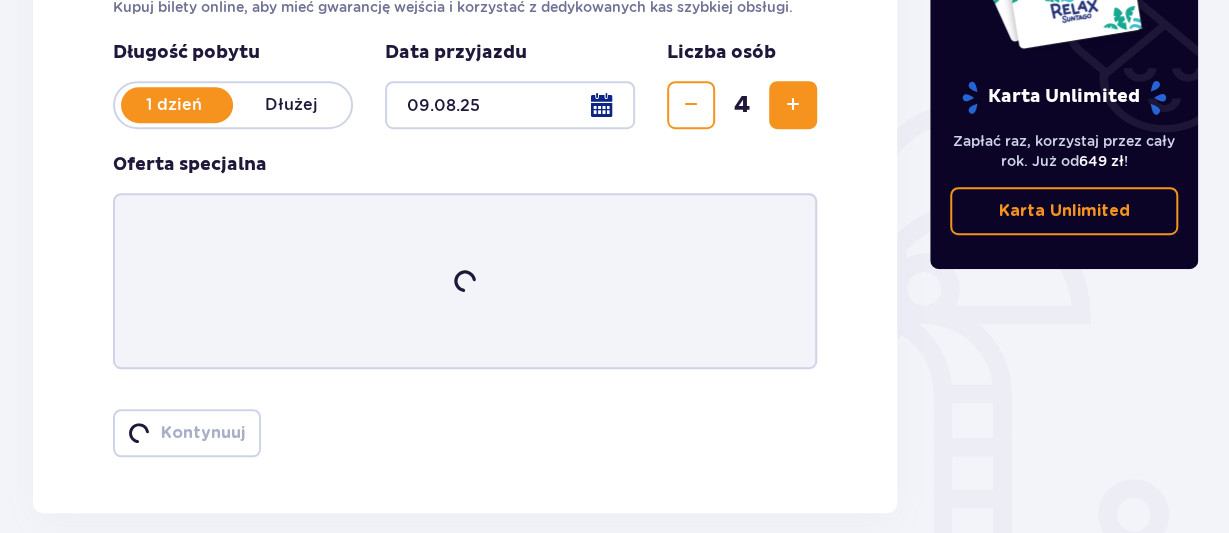 click at bounding box center [793, 105] 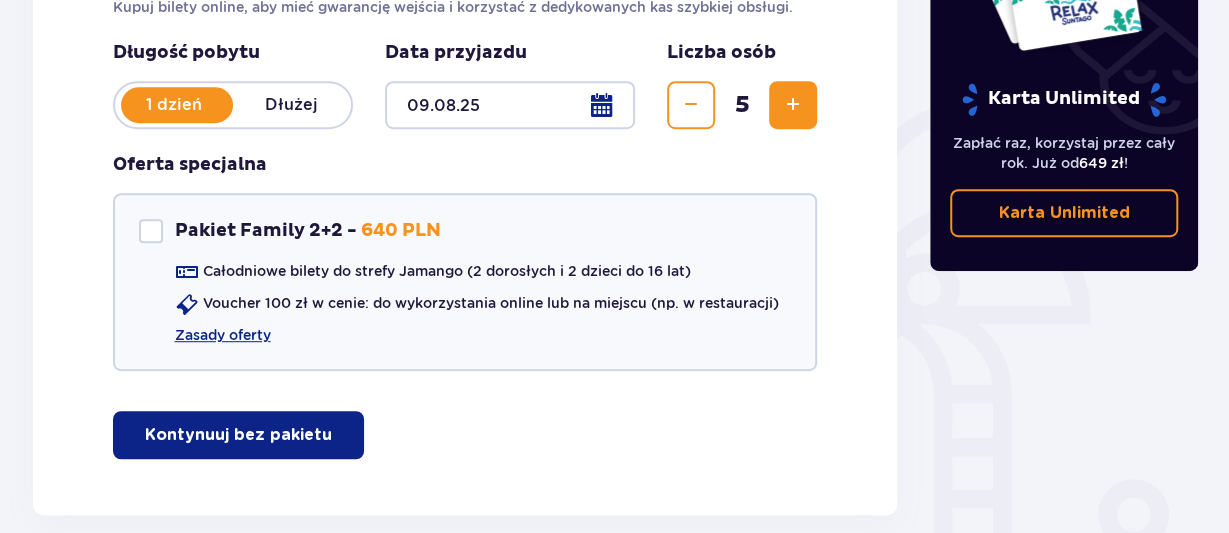 click at bounding box center (793, 105) 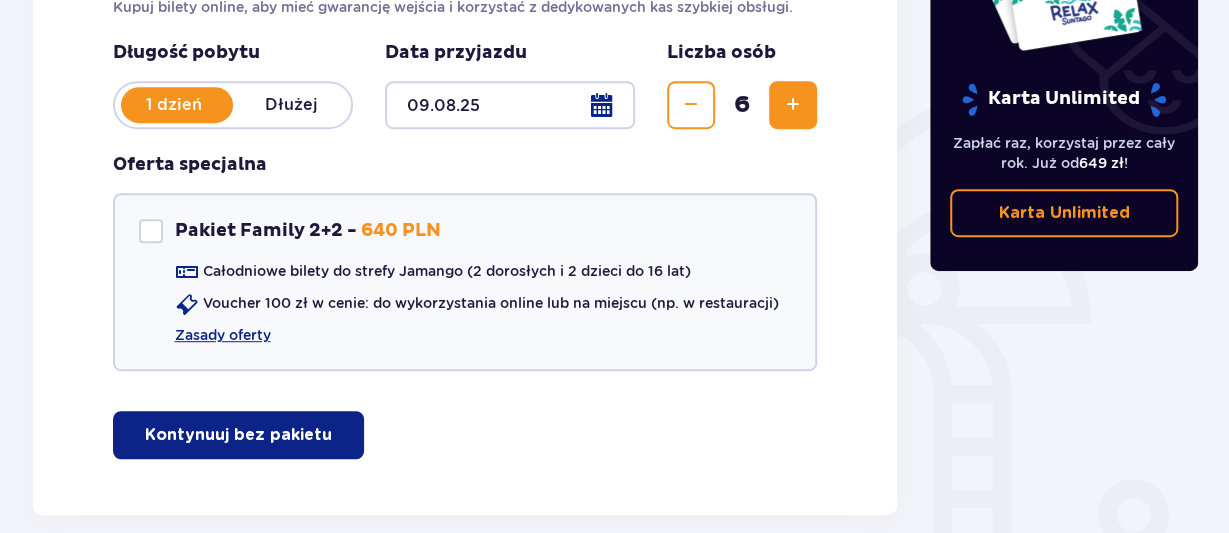 click at bounding box center (793, 105) 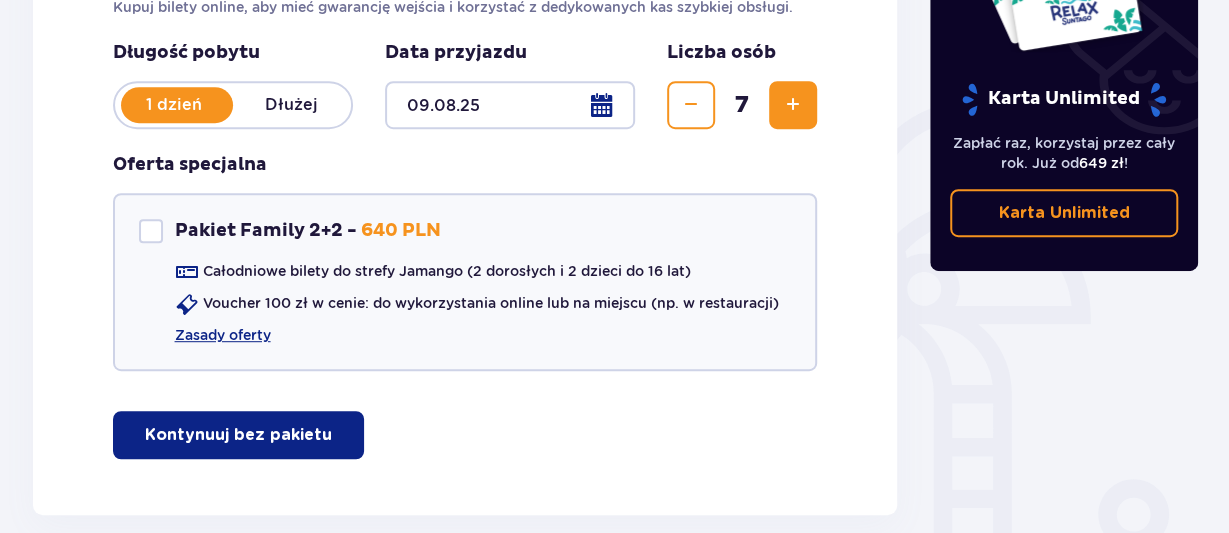 click at bounding box center [793, 105] 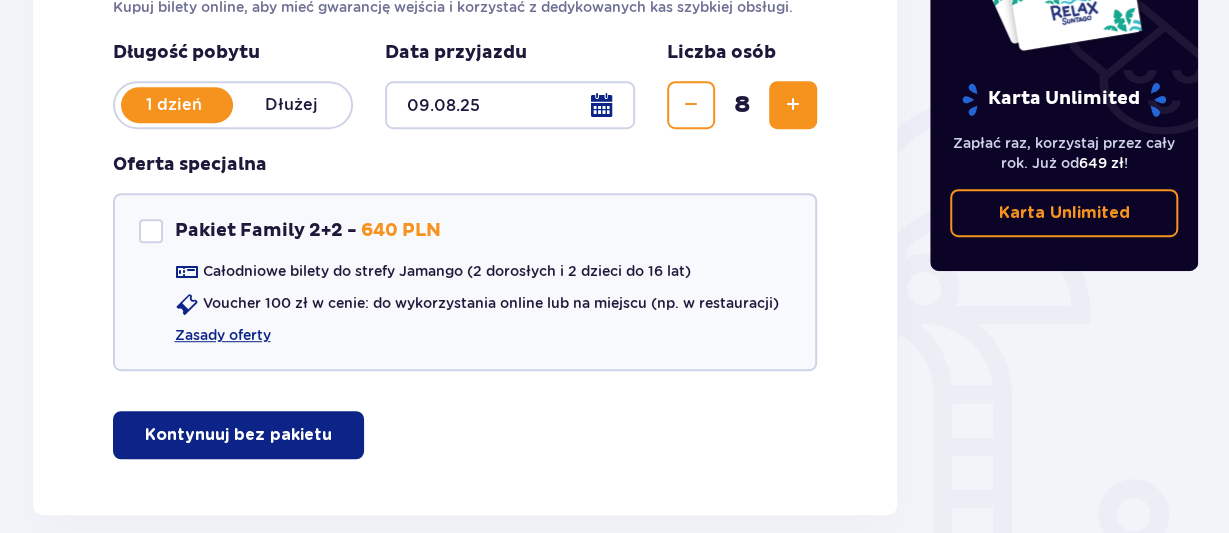click at bounding box center (793, 105) 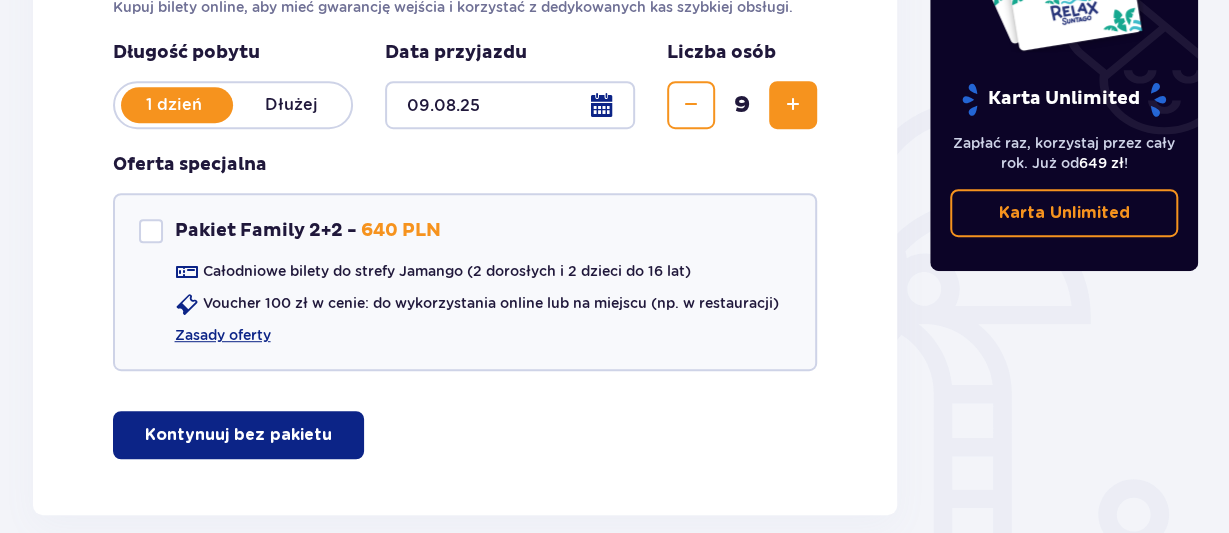 click at bounding box center (793, 105) 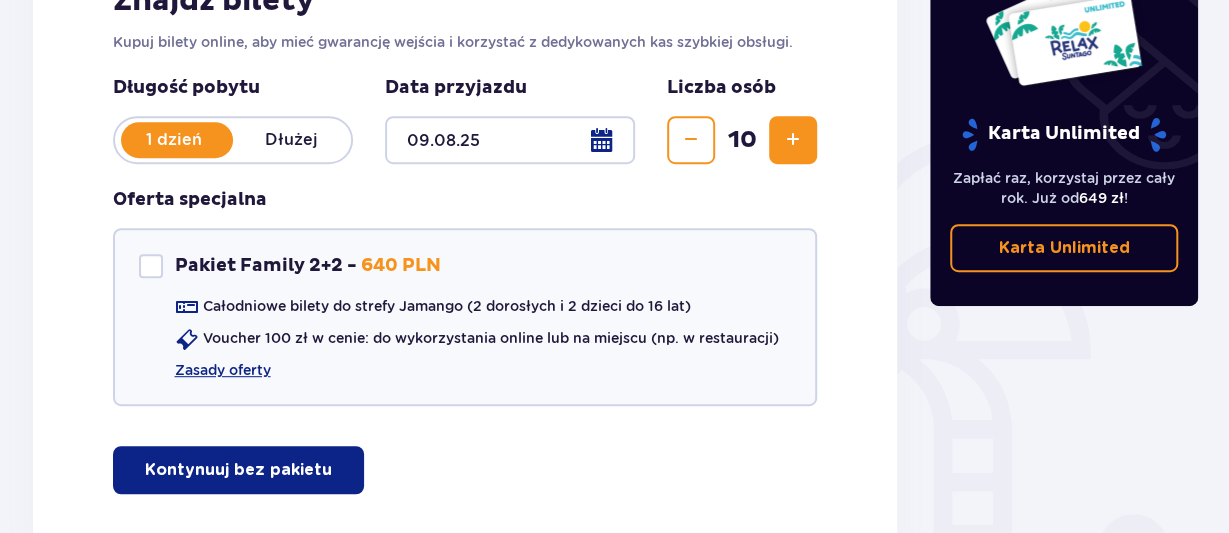 scroll, scrollTop: 559, scrollLeft: 0, axis: vertical 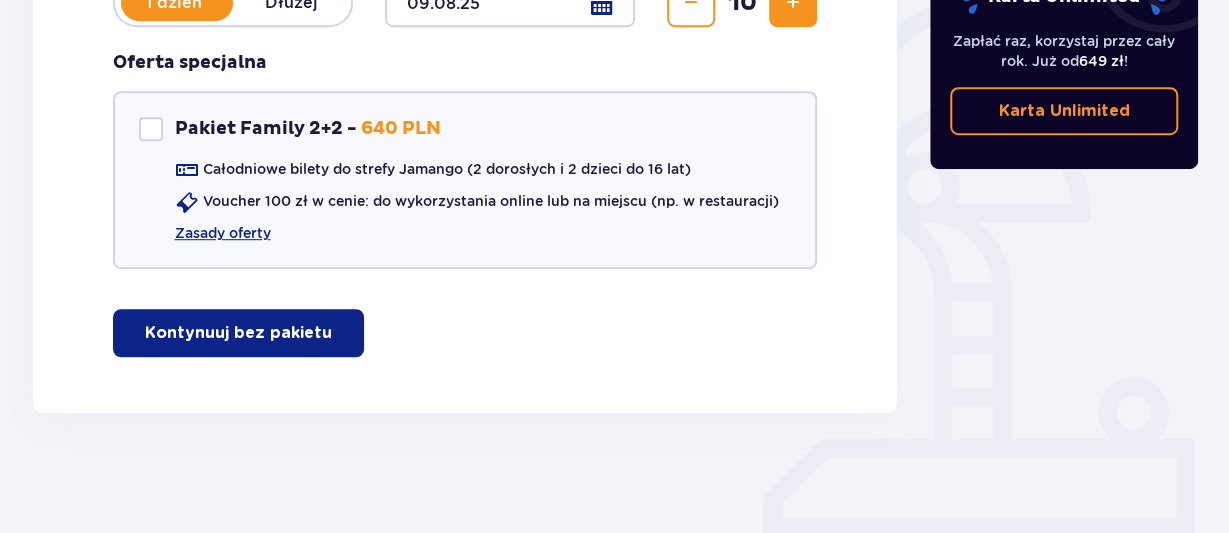 click on "Kontynuuj bez pakietu" at bounding box center [238, 333] 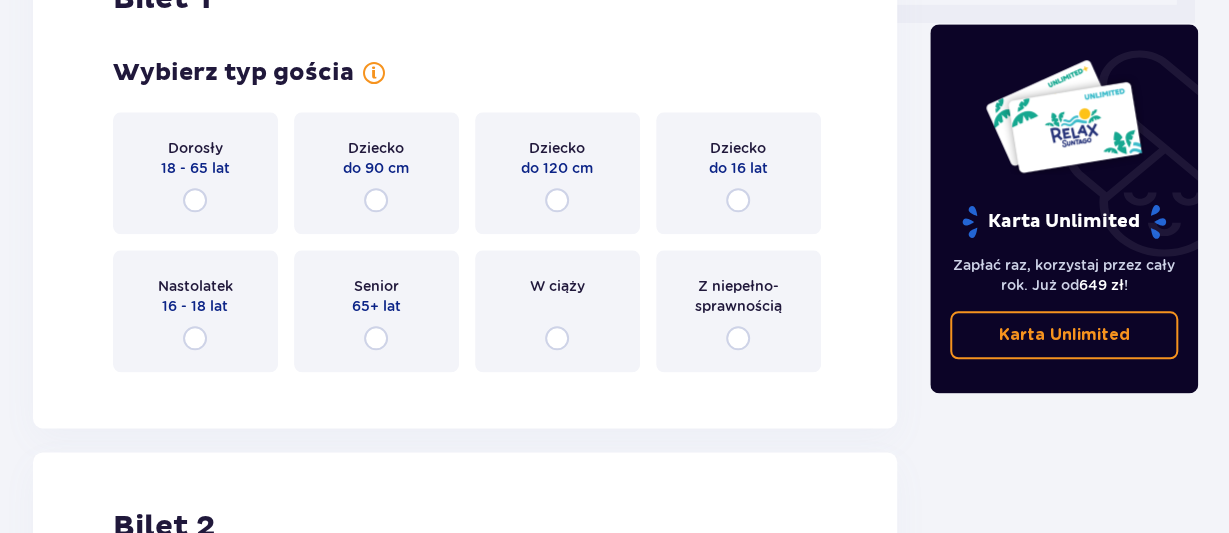 scroll, scrollTop: 1006, scrollLeft: 0, axis: vertical 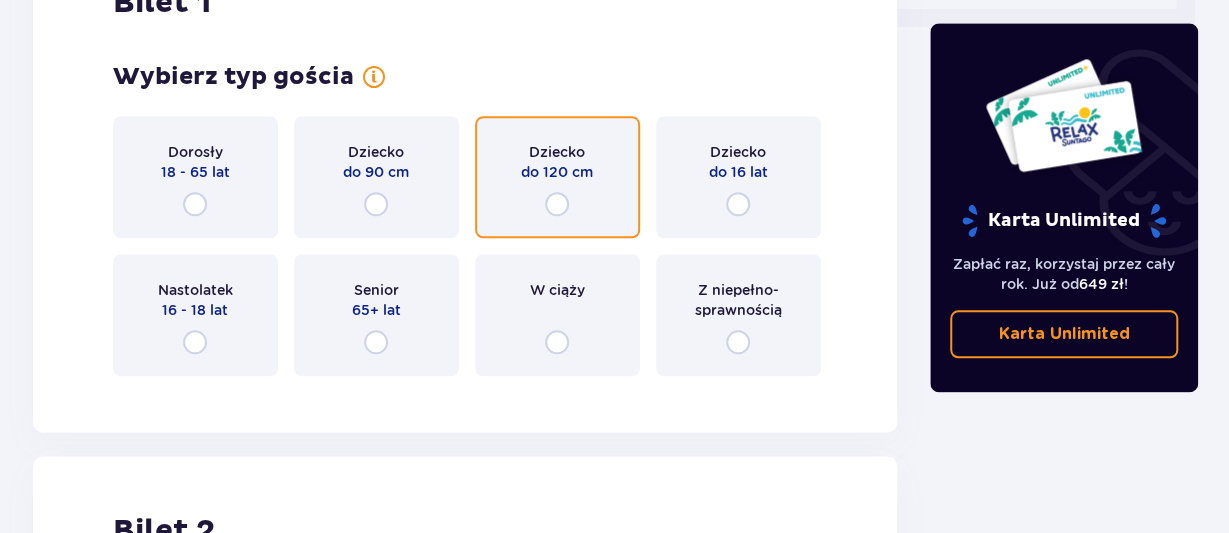 click at bounding box center (557, 204) 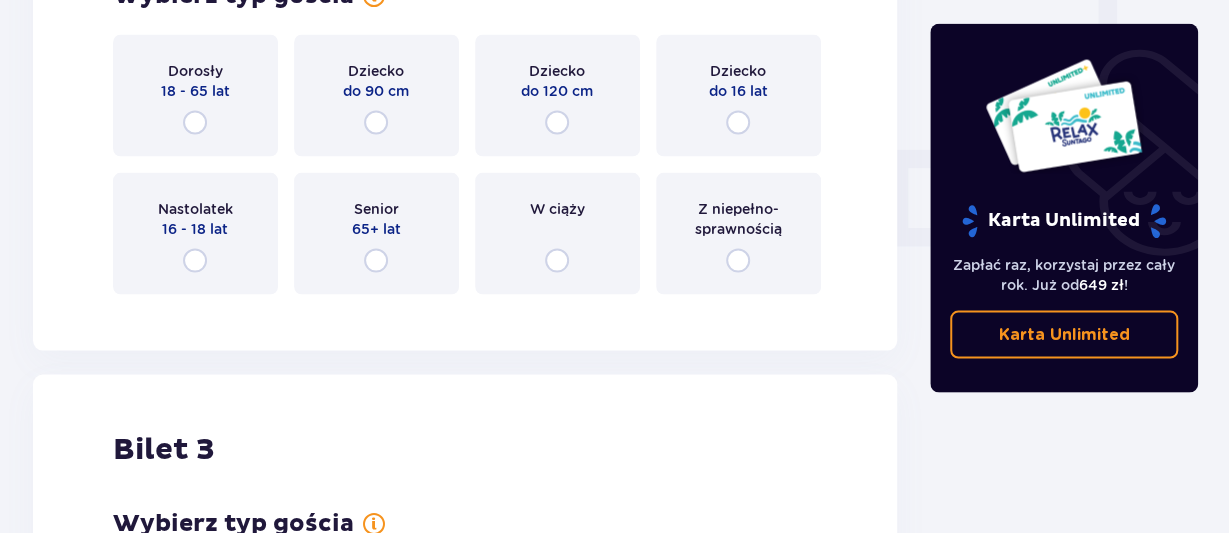 scroll, scrollTop: 1872, scrollLeft: 0, axis: vertical 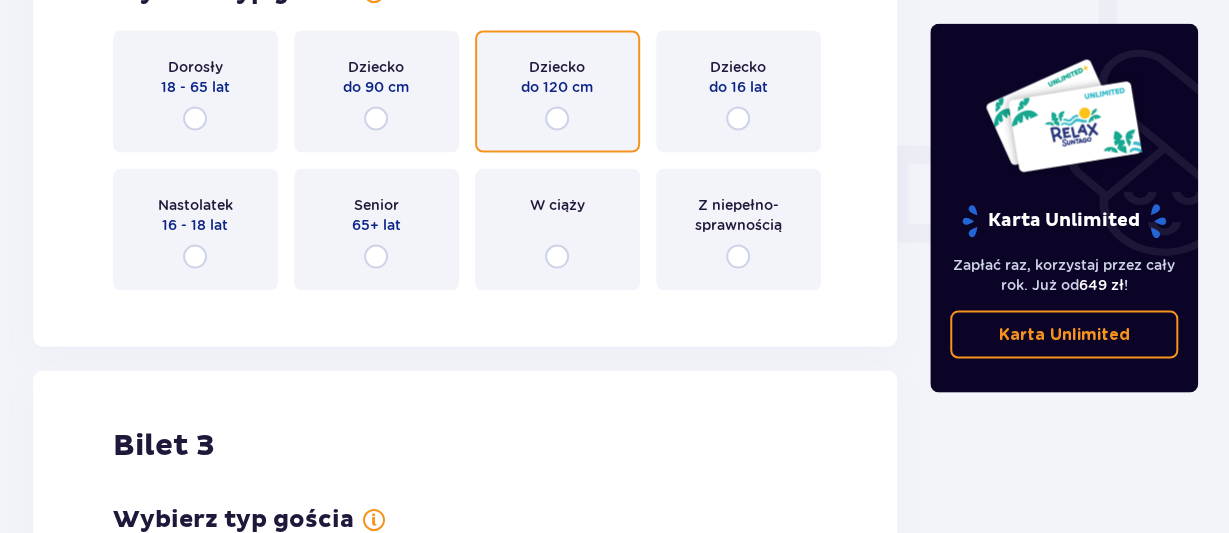 click at bounding box center [557, 118] 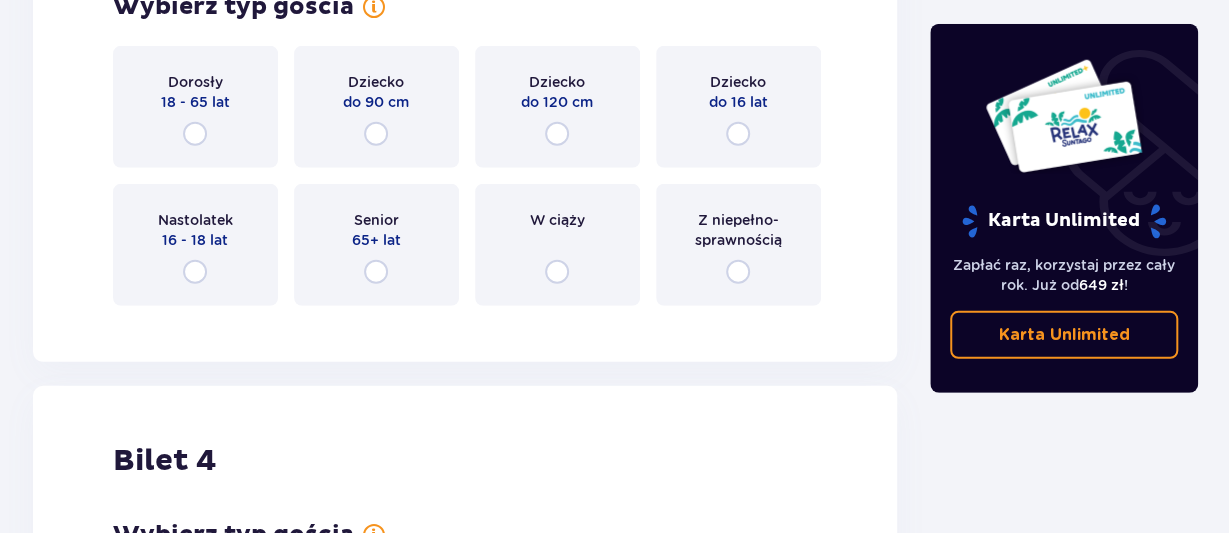 scroll, scrollTop: 2639, scrollLeft: 0, axis: vertical 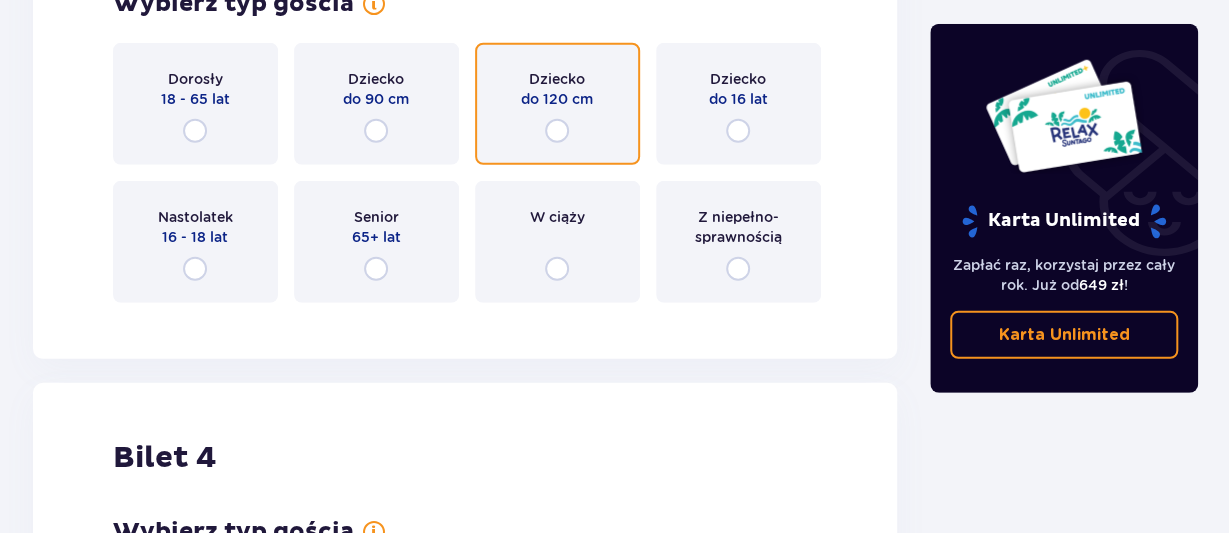 click at bounding box center [557, 131] 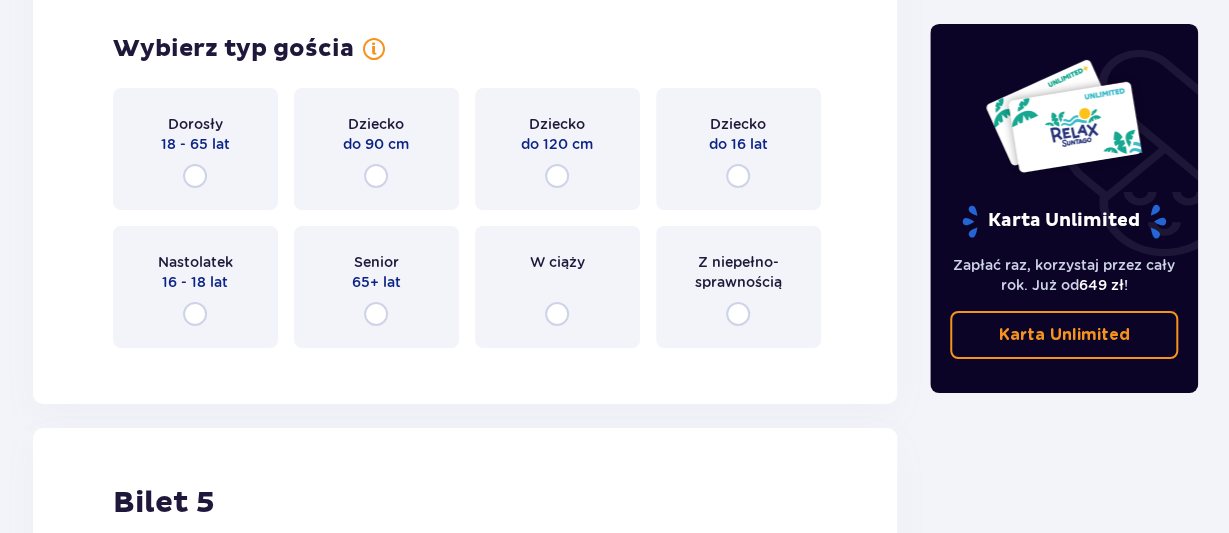 scroll, scrollTop: 3419, scrollLeft: 0, axis: vertical 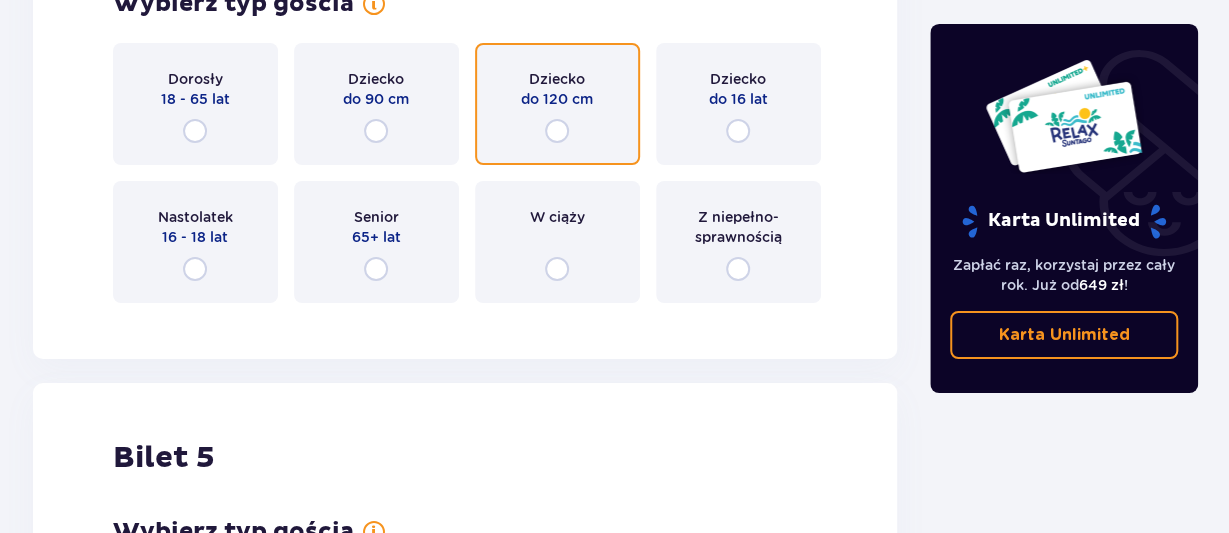 click at bounding box center (557, 131) 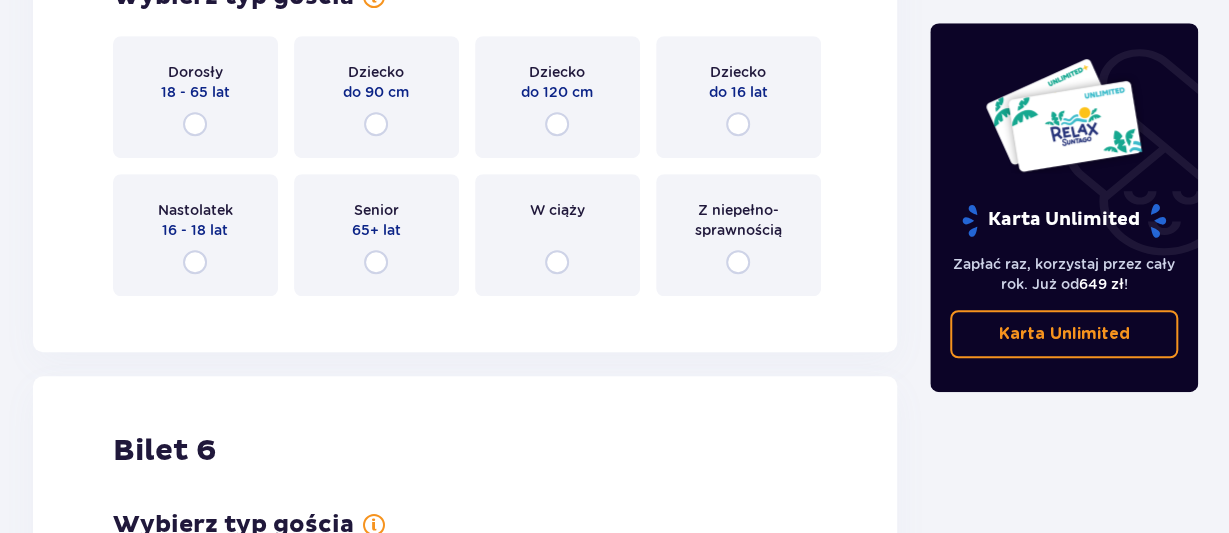 scroll, scrollTop: 4207, scrollLeft: 0, axis: vertical 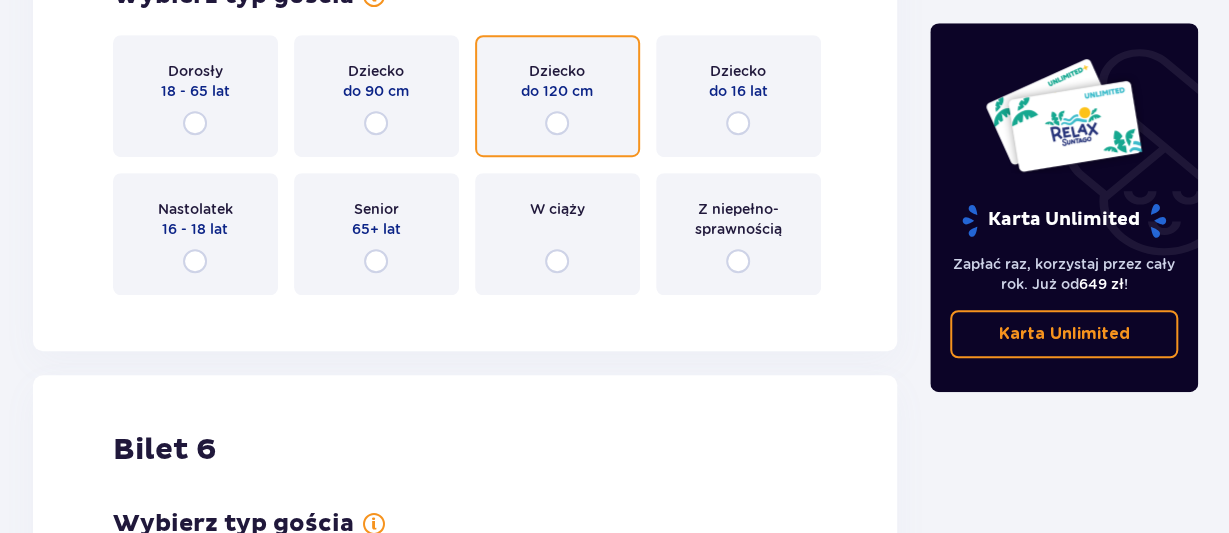 click at bounding box center (557, 123) 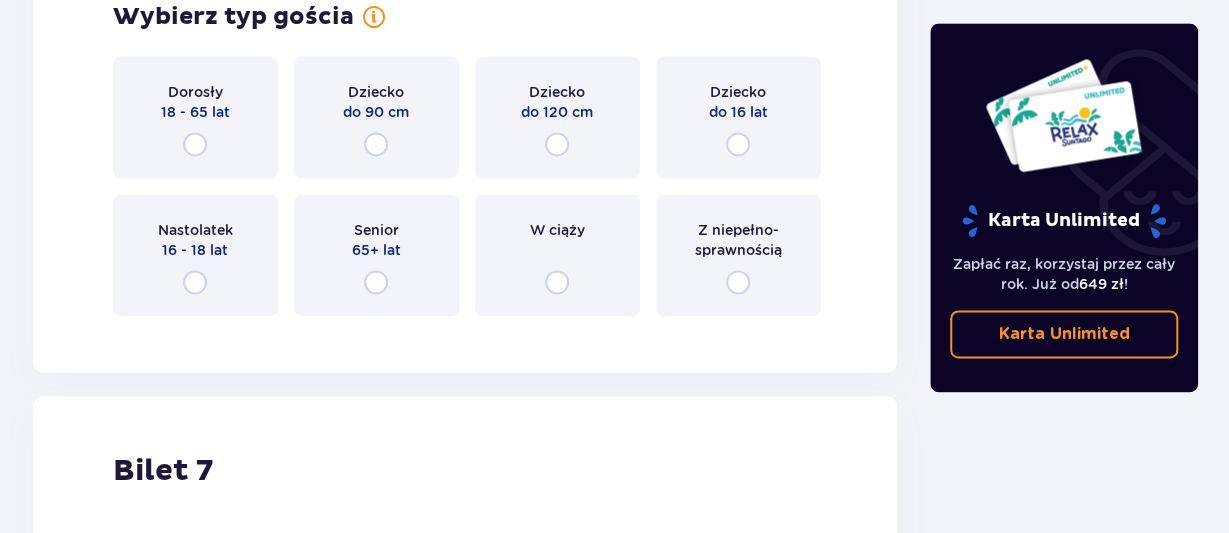 scroll, scrollTop: 4968, scrollLeft: 0, axis: vertical 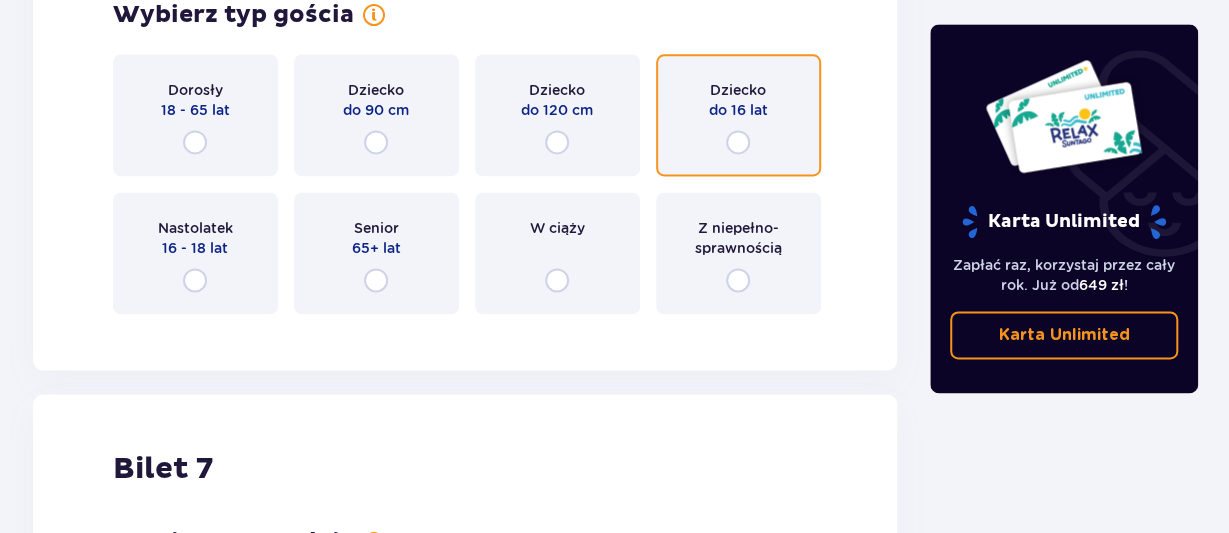 click at bounding box center (738, 142) 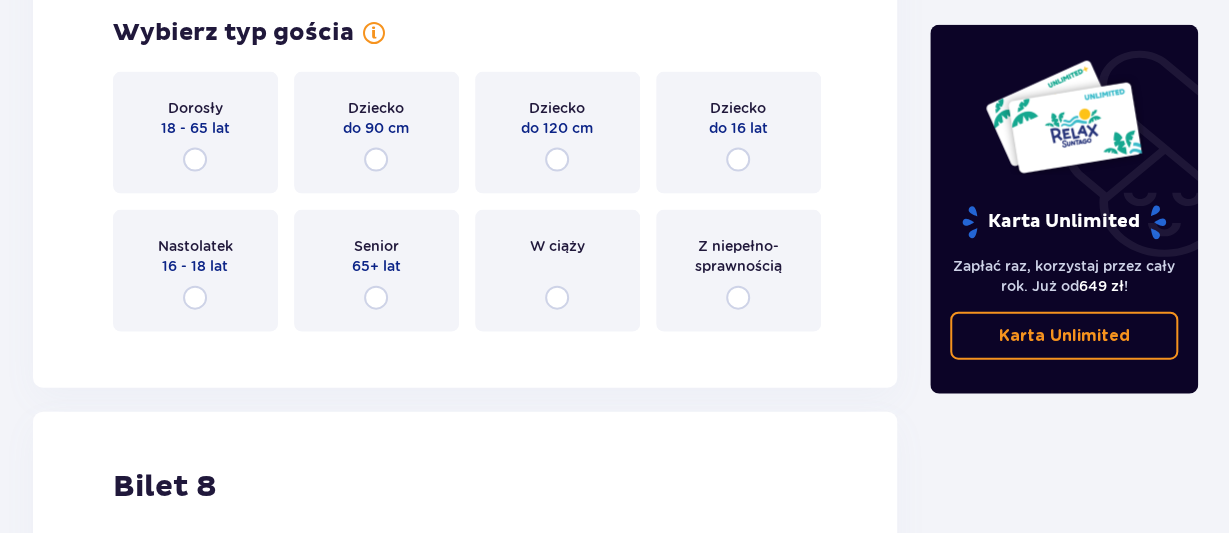 scroll, scrollTop: 5750, scrollLeft: 0, axis: vertical 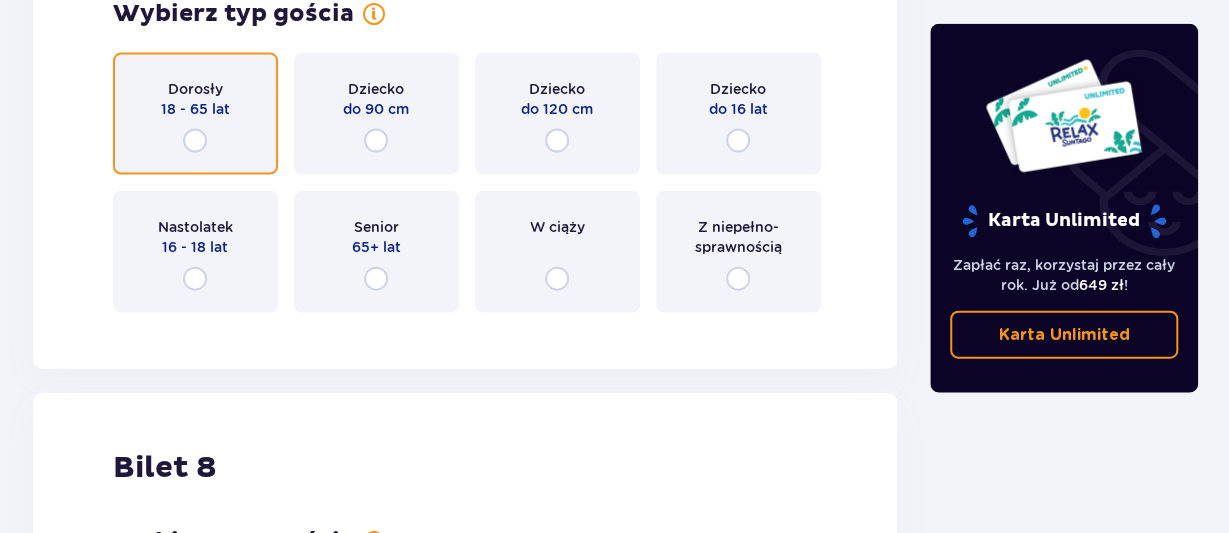 click at bounding box center [195, 140] 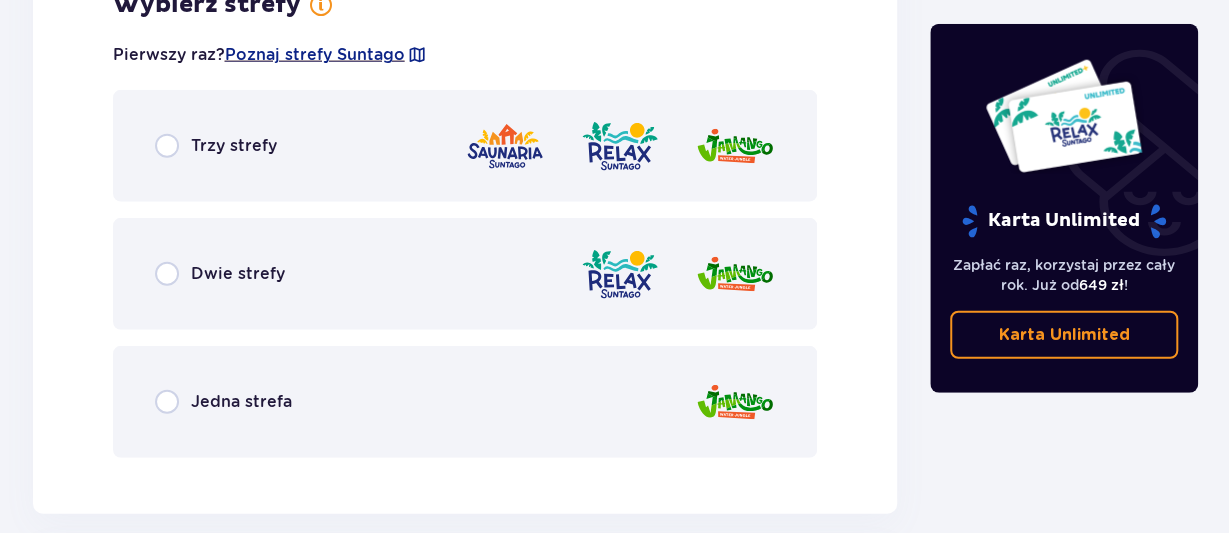 scroll, scrollTop: 6111, scrollLeft: 0, axis: vertical 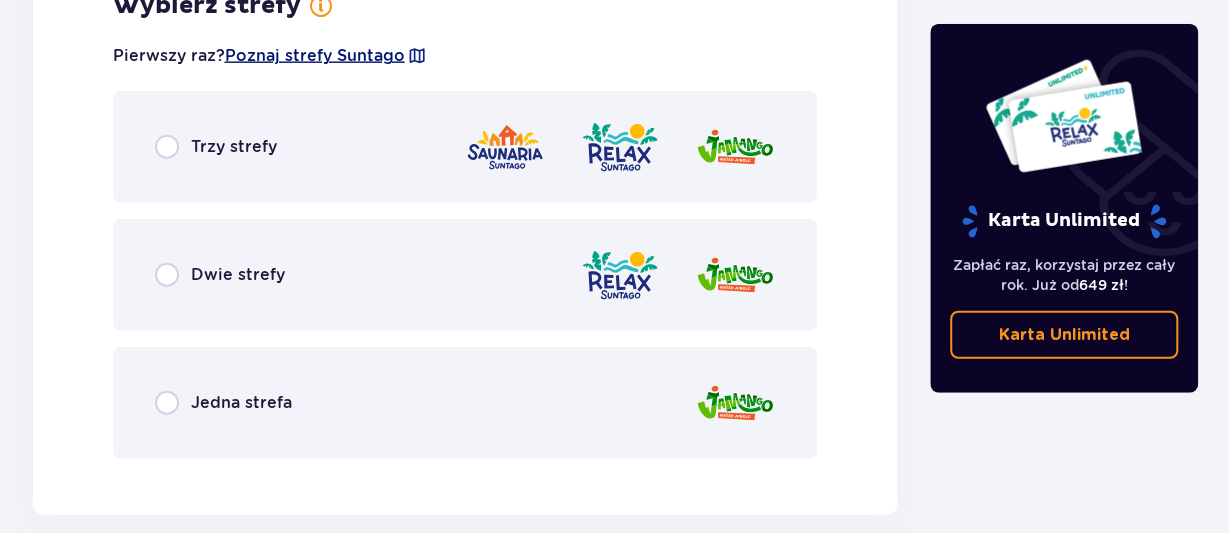 click on "Poznaj strefy Suntago" at bounding box center [315, 56] 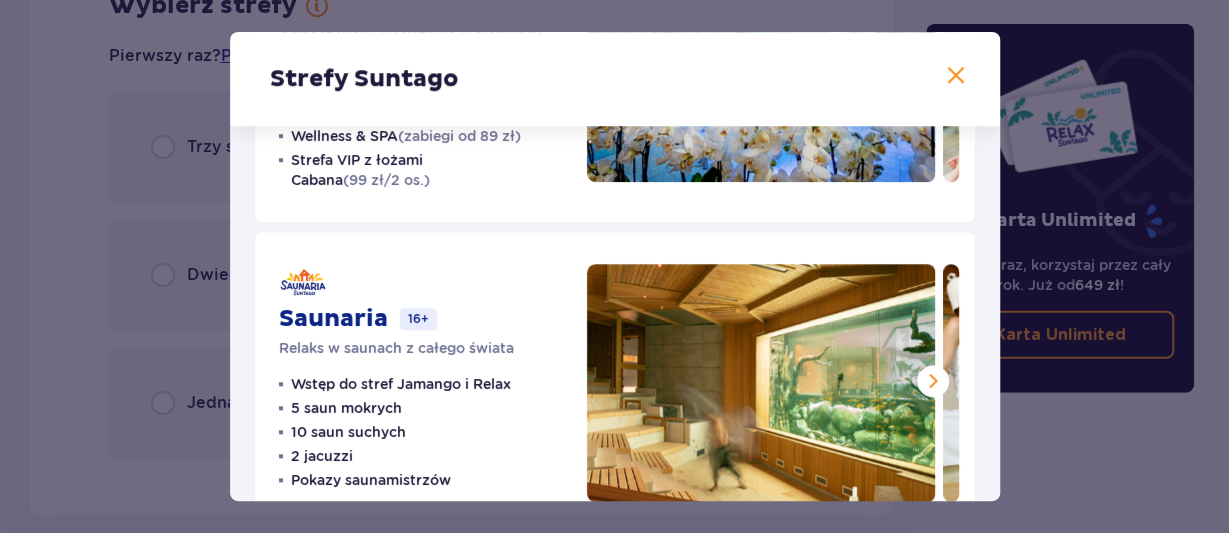 scroll, scrollTop: 698, scrollLeft: 0, axis: vertical 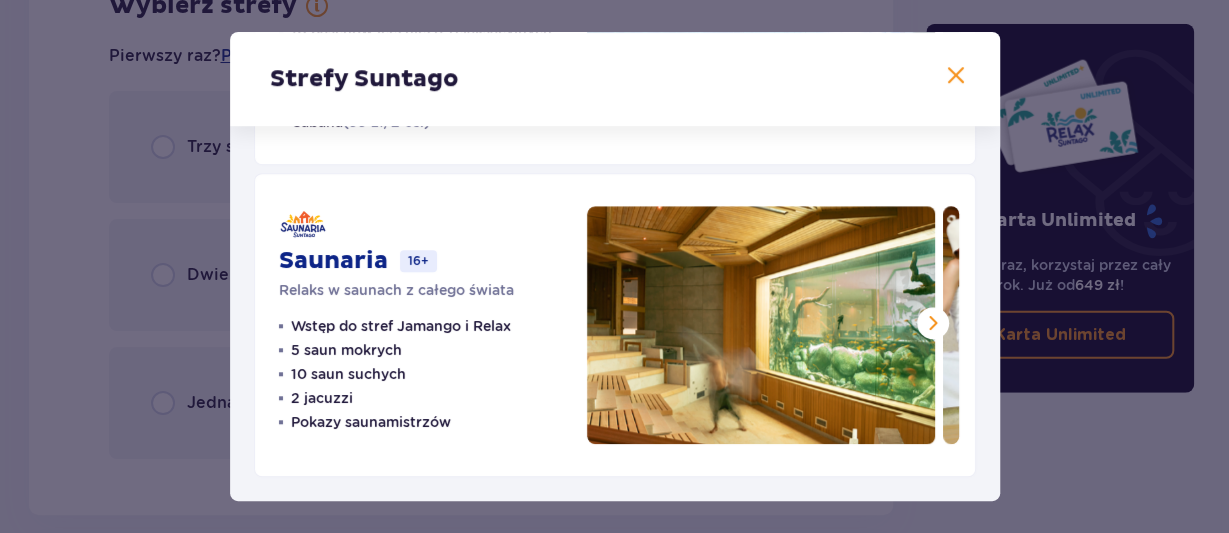 click on "Strefy Suntago Jamango Wodna rozrywka dla całej rodziny 35 zjeżdżalni 7 basenów 5 restauracji Surfing na sztucznej fali  (40 zł/h) Crocodile Island  (1200m² dodatkowej przestrzeni dla dzieci) Relax 16+ Odpoczynek i wyciszenie w tropikach Wstęp do strefy Jamango 10 basenów leczniczo-relaksacyjnych 2 restauracje i 2 koktajl bary Wellness & SPA  (zabiegi od 89 zł) Strefa VIP z łożami Cabana  (99 zł/2 os.) Saunaria 16+ Relaks w saunach z całego świata Wstęp do stref Jamango i Relax 5 saun mokrych 10 saun suchych 2 jacuzzi Pokazy saunamistrzów" at bounding box center (614, 266) 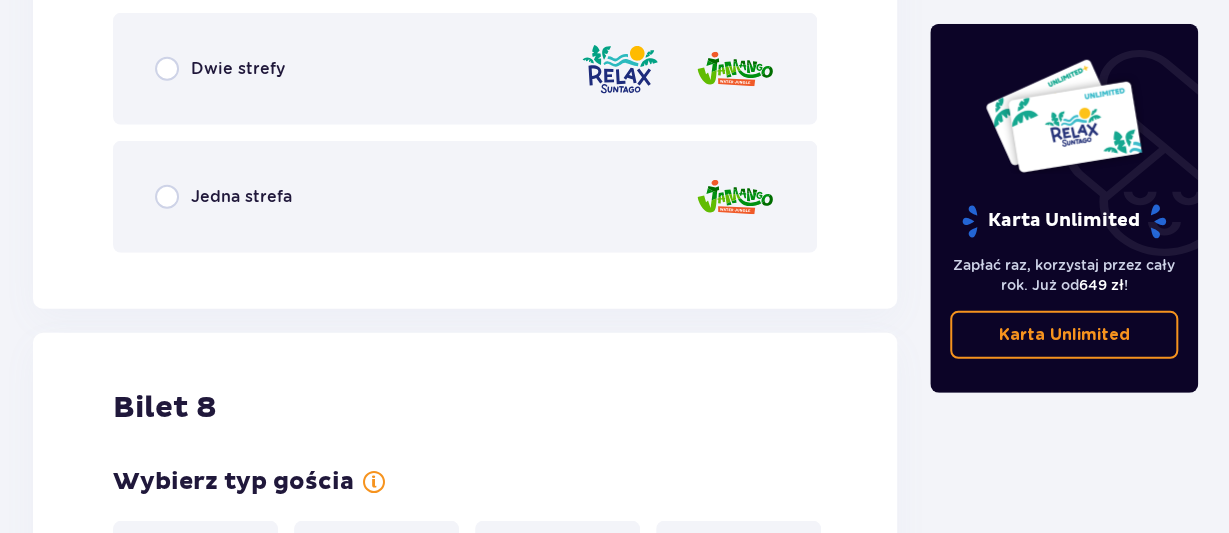 scroll, scrollTop: 6446, scrollLeft: 0, axis: vertical 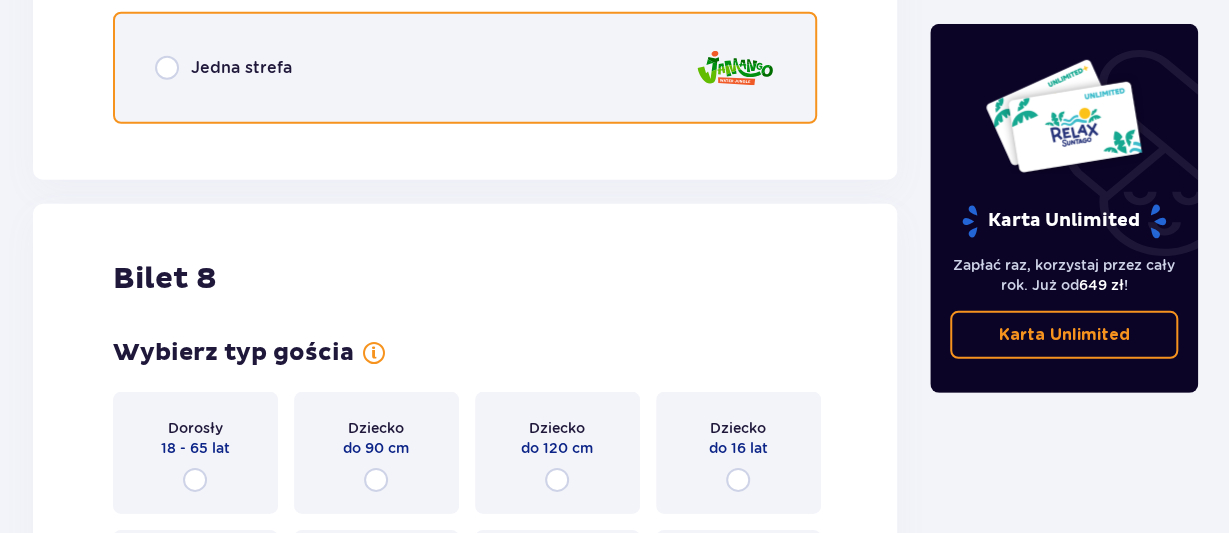 click at bounding box center [167, 68] 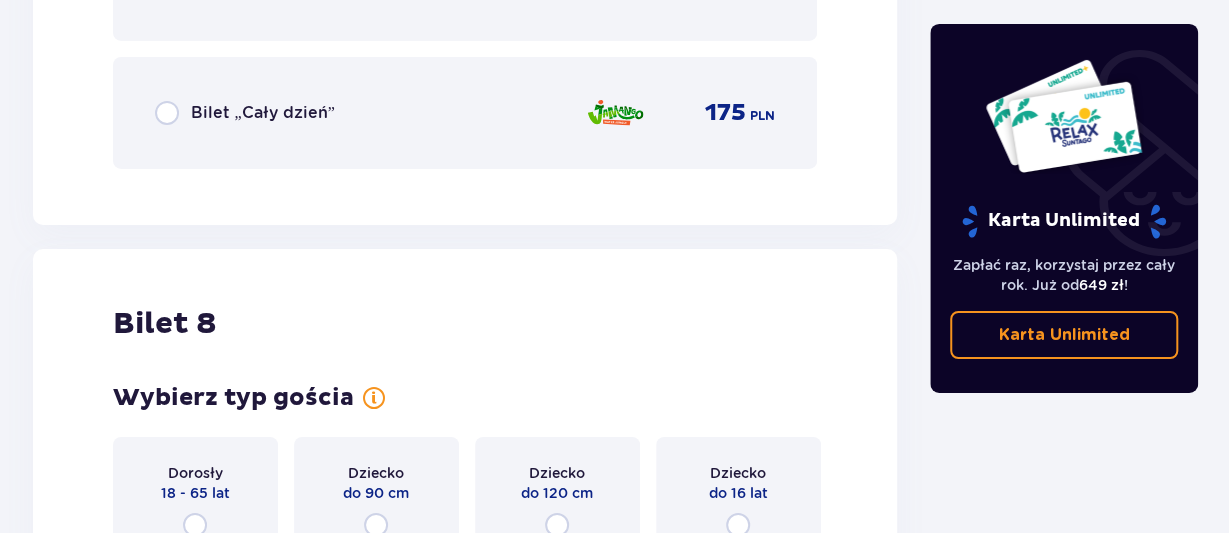 scroll, scrollTop: 6987, scrollLeft: 0, axis: vertical 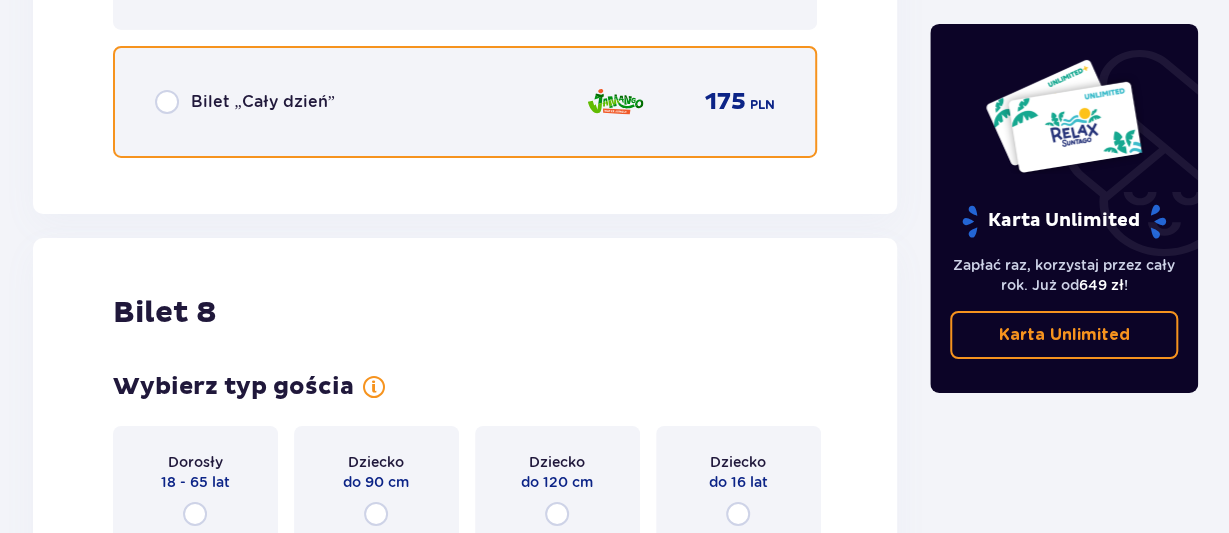 click at bounding box center [167, 102] 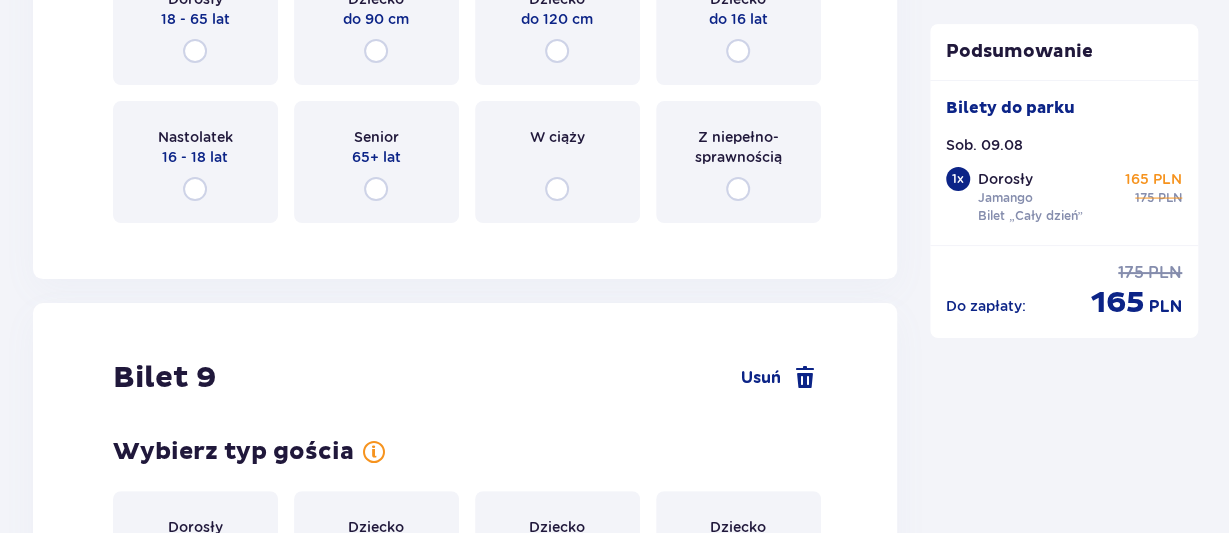 scroll, scrollTop: 7450, scrollLeft: 0, axis: vertical 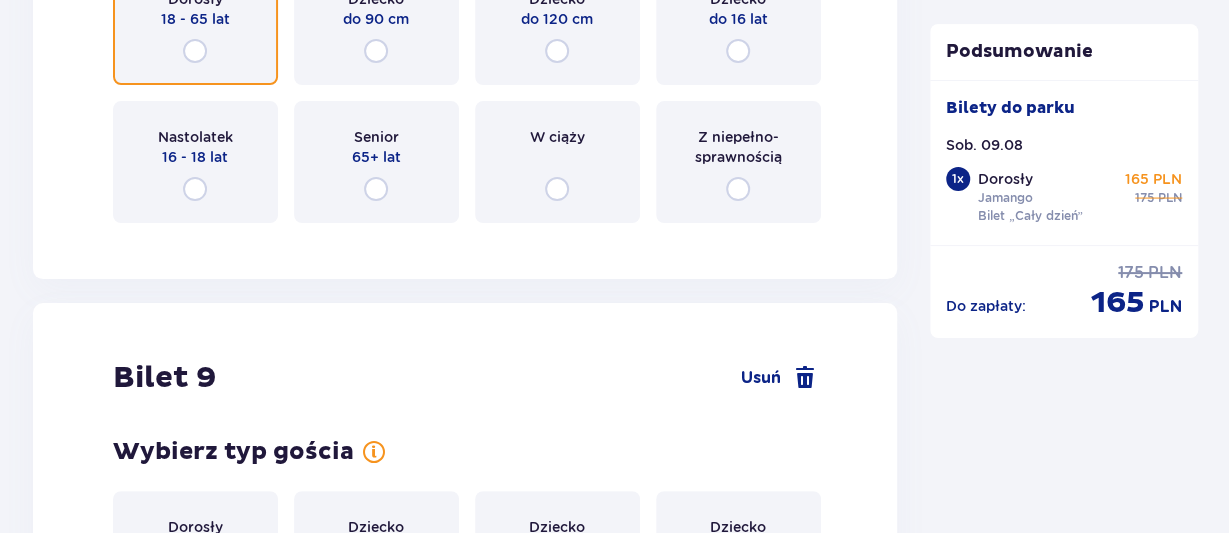 click at bounding box center (195, 51) 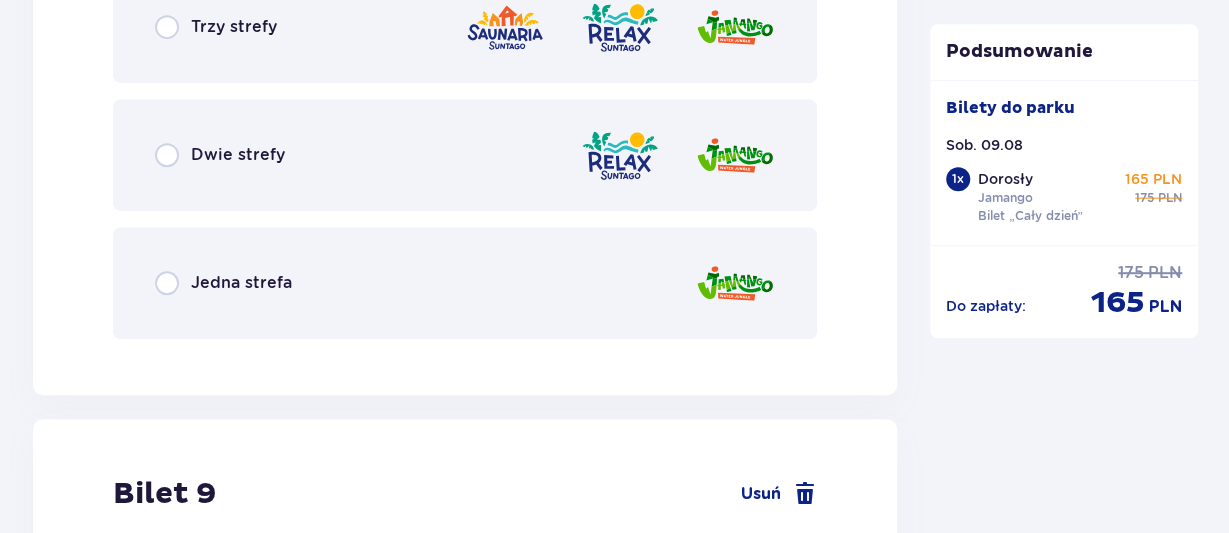 scroll, scrollTop: 7849, scrollLeft: 0, axis: vertical 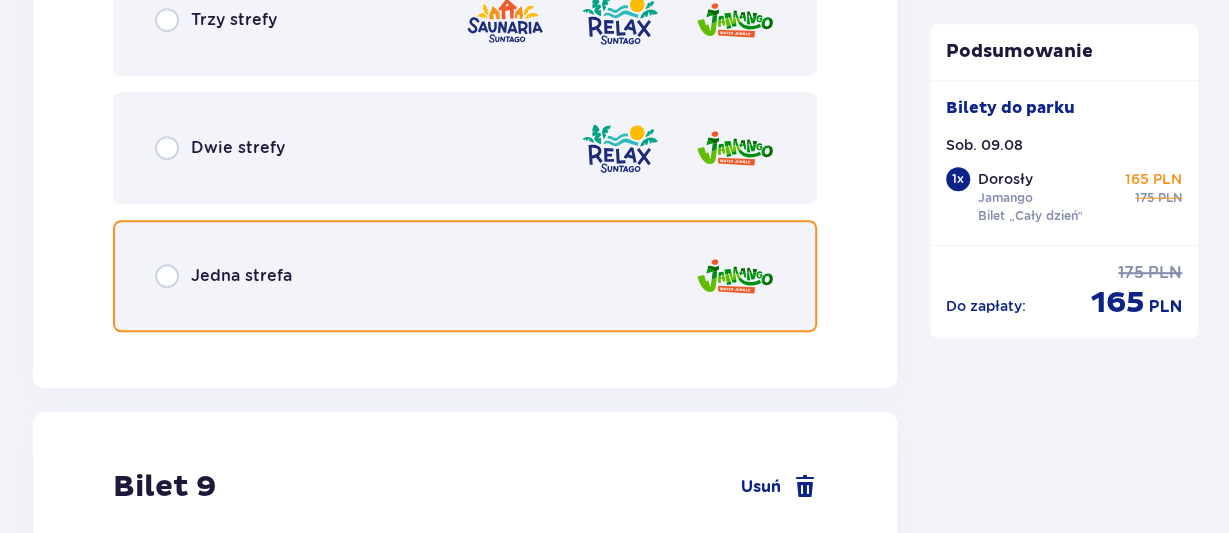 click at bounding box center [167, 276] 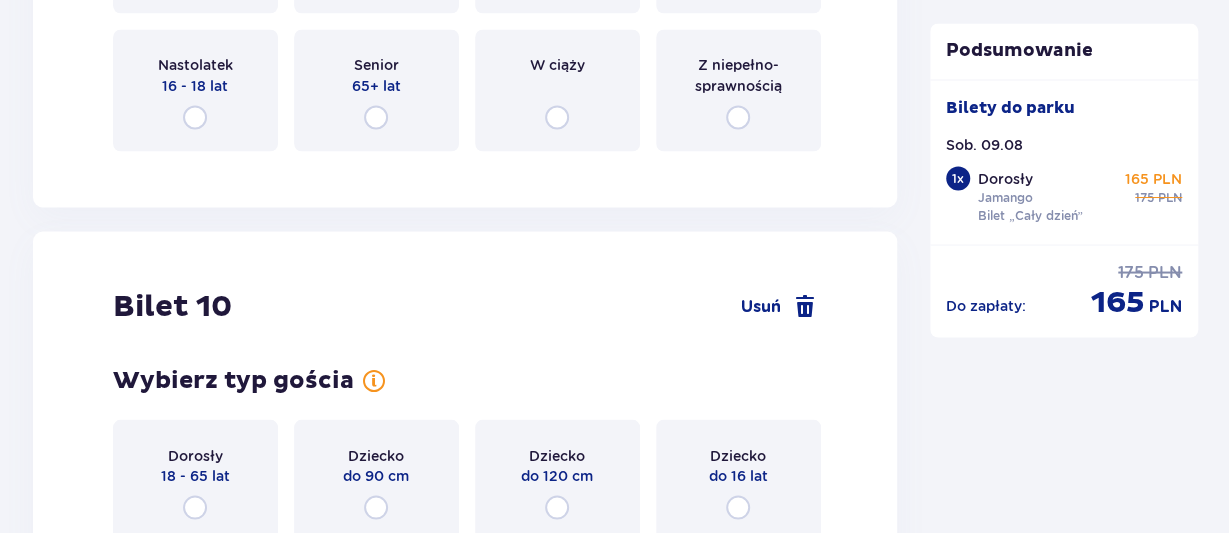 scroll, scrollTop: 9133, scrollLeft: 0, axis: vertical 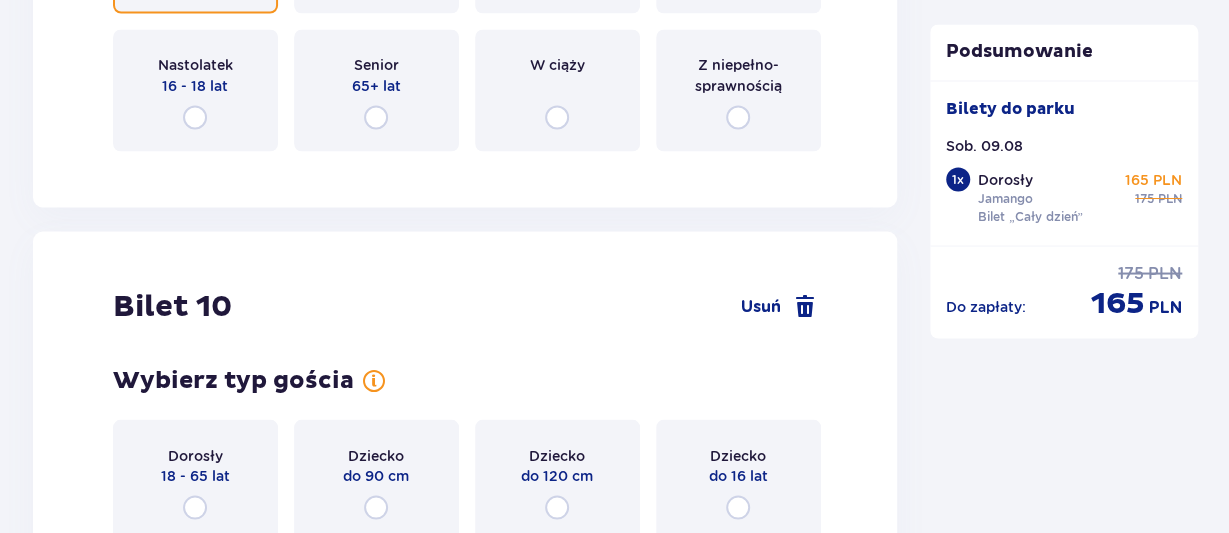 click at bounding box center (195, -21) 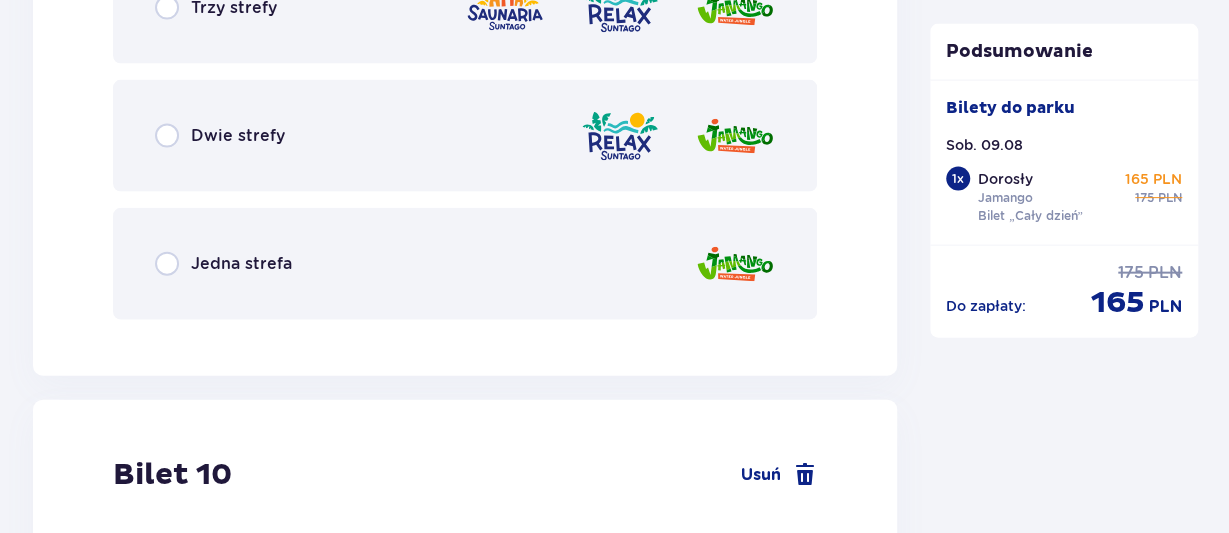 scroll, scrollTop: 9479, scrollLeft: 0, axis: vertical 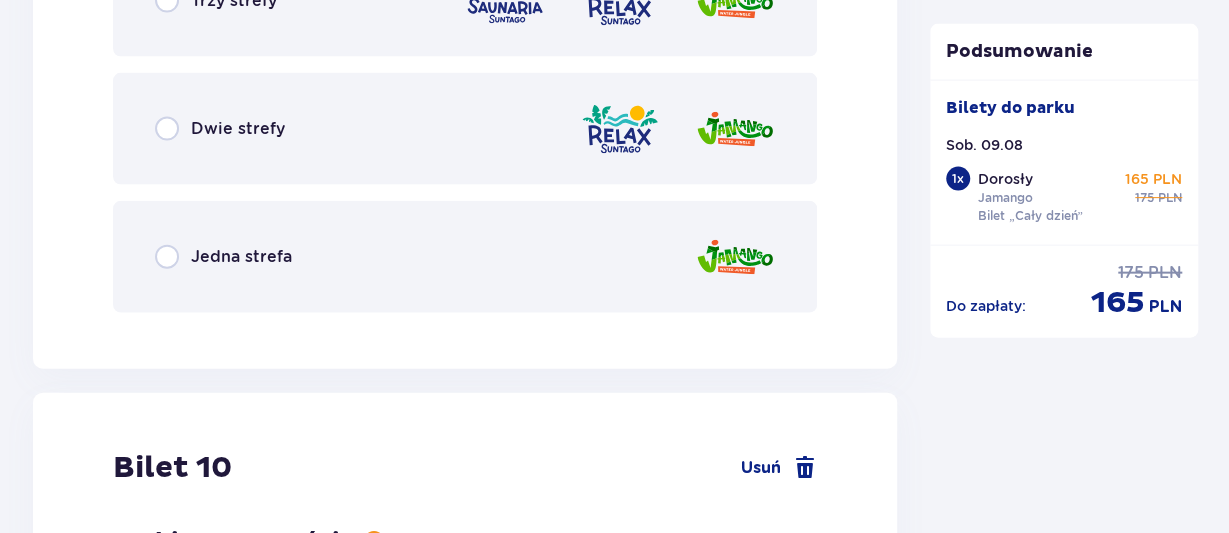 click on "Bilet   9 Usuń Wybierz typ gościa Dorosły 18 - 65 lat Dziecko do 90 cm Dziecko do 120 cm Dziecko do 16 lat Nastolatek 16 - 18 lat Senior 65+ lat W ciąży Z niepełno­sprawnością Wybierz strefy Pierwszy raz?  Poznaj strefy Suntago Trzy strefy Dwie strefy Jedna strefa" at bounding box center [465, -137] 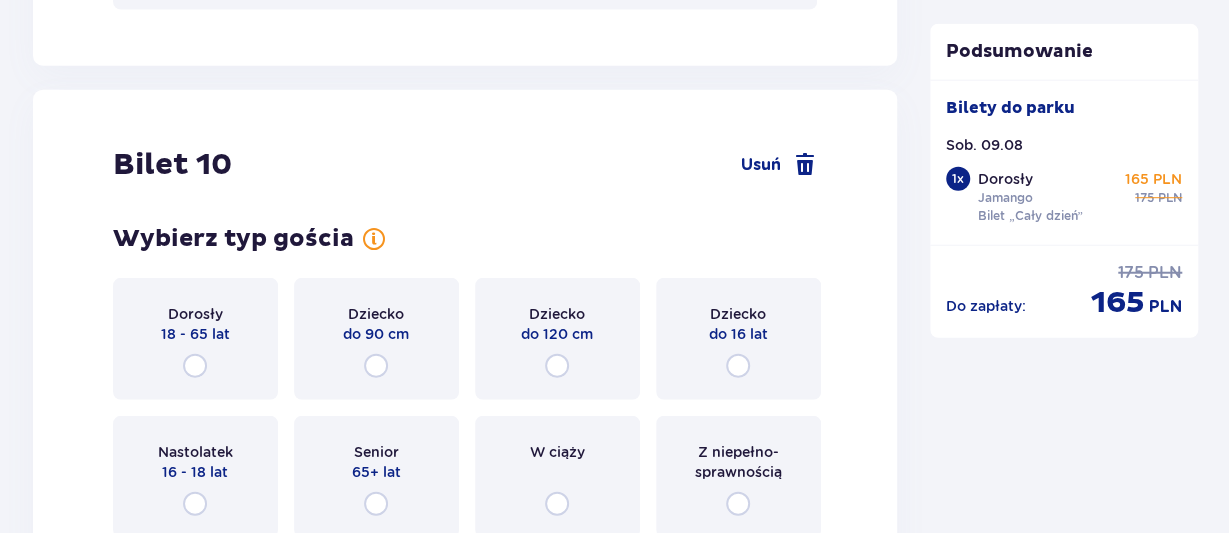 scroll, scrollTop: 9781, scrollLeft: 0, axis: vertical 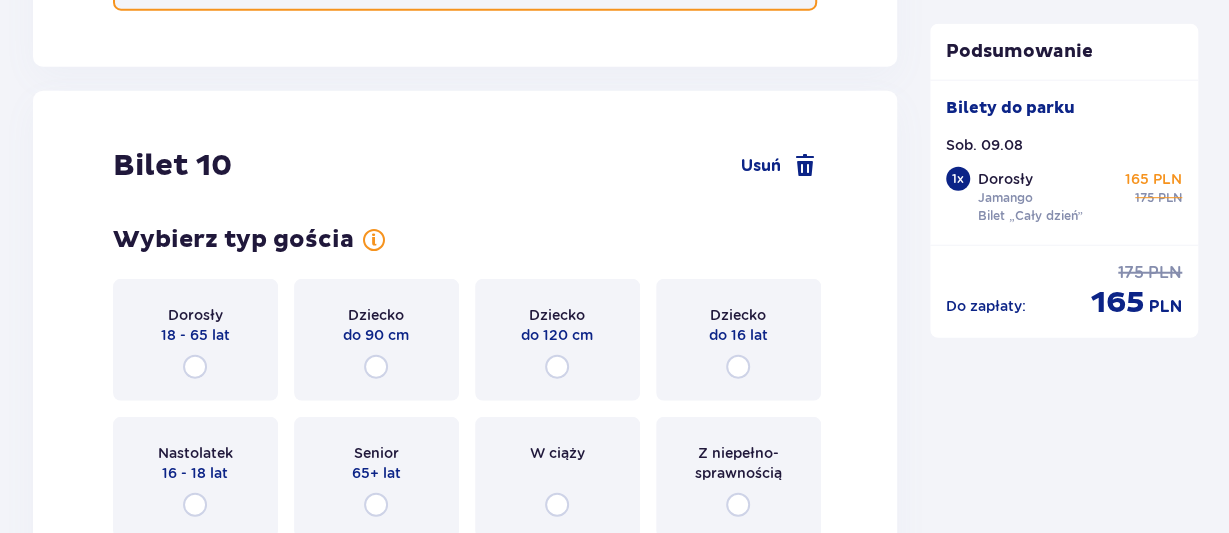 click at bounding box center (167, -45) 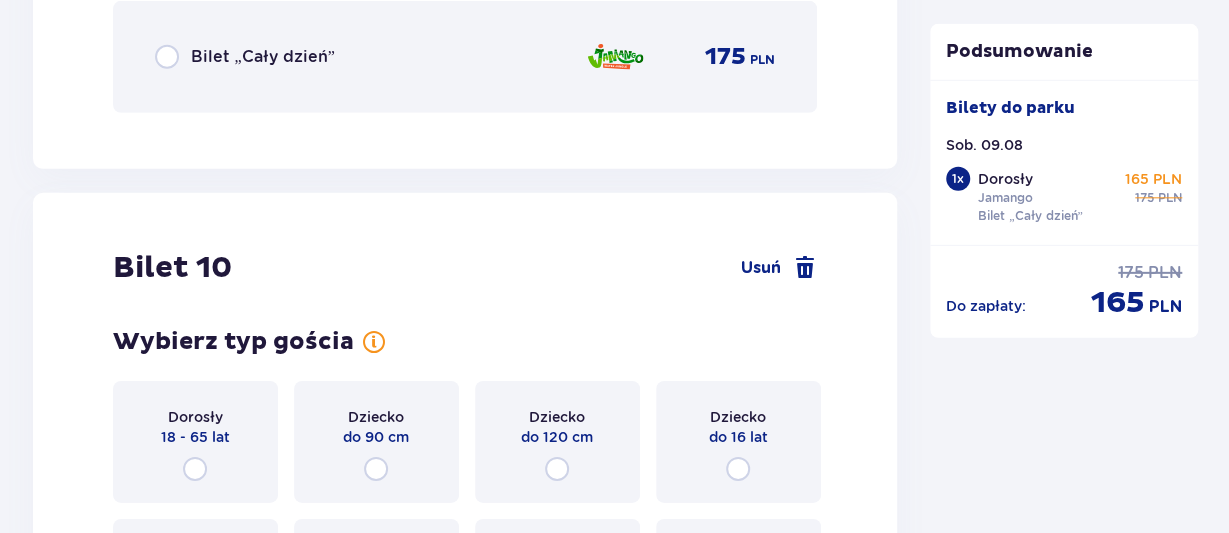 scroll, scrollTop: 10282, scrollLeft: 0, axis: vertical 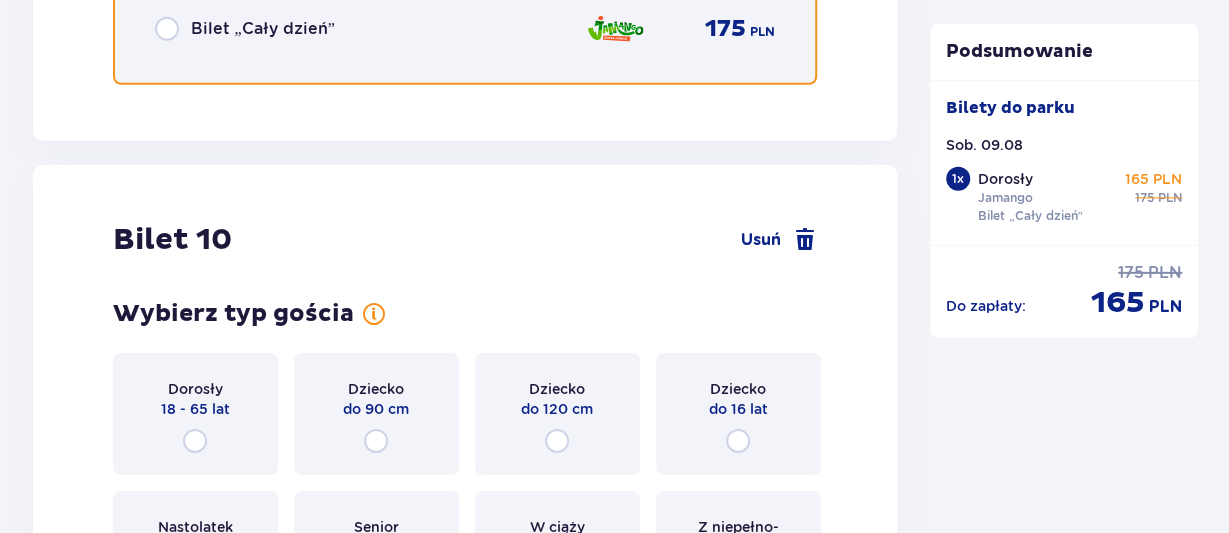 click at bounding box center (167, 29) 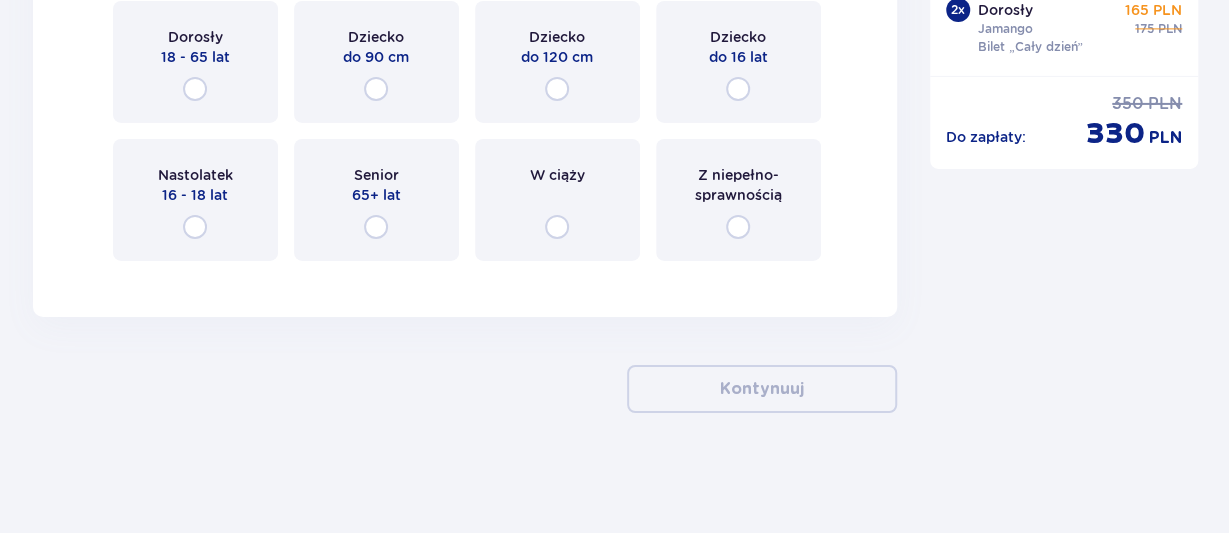 scroll, scrollTop: 10771, scrollLeft: 0, axis: vertical 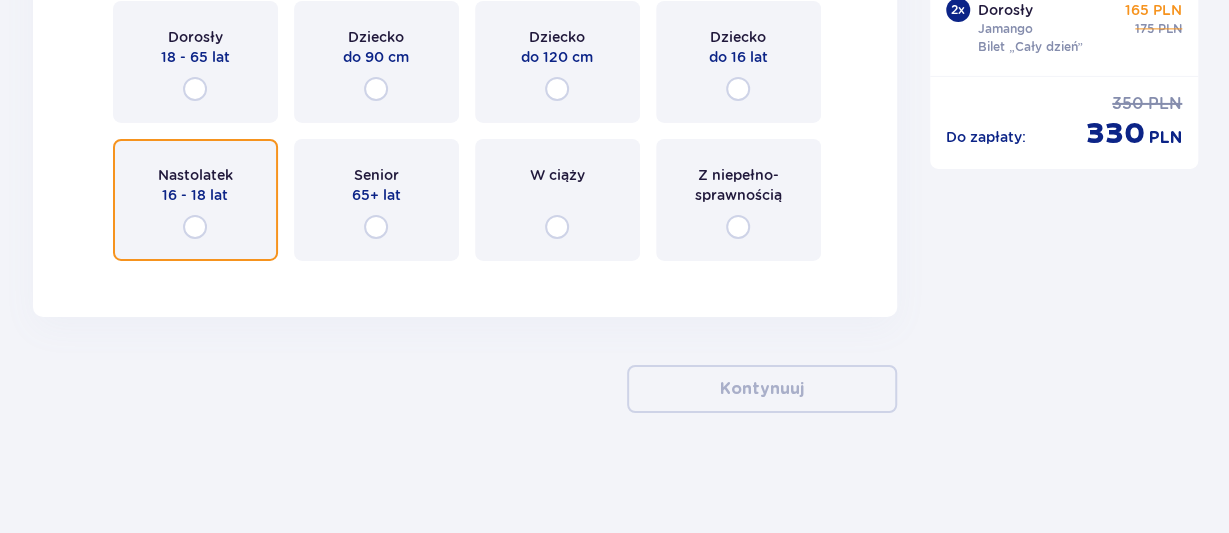 click at bounding box center [195, 227] 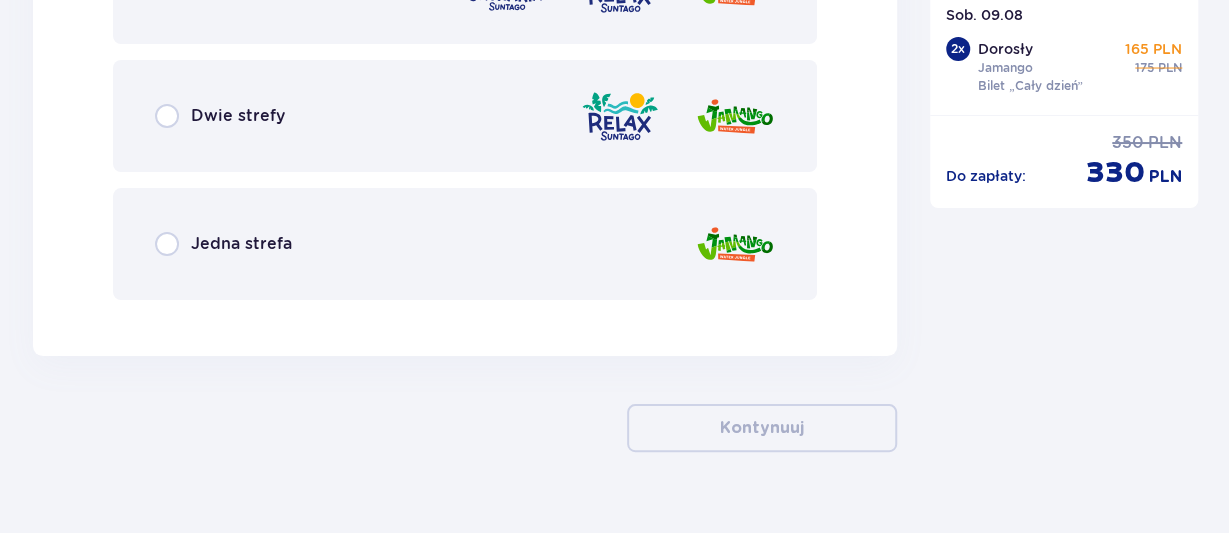 scroll, scrollTop: 11110, scrollLeft: 0, axis: vertical 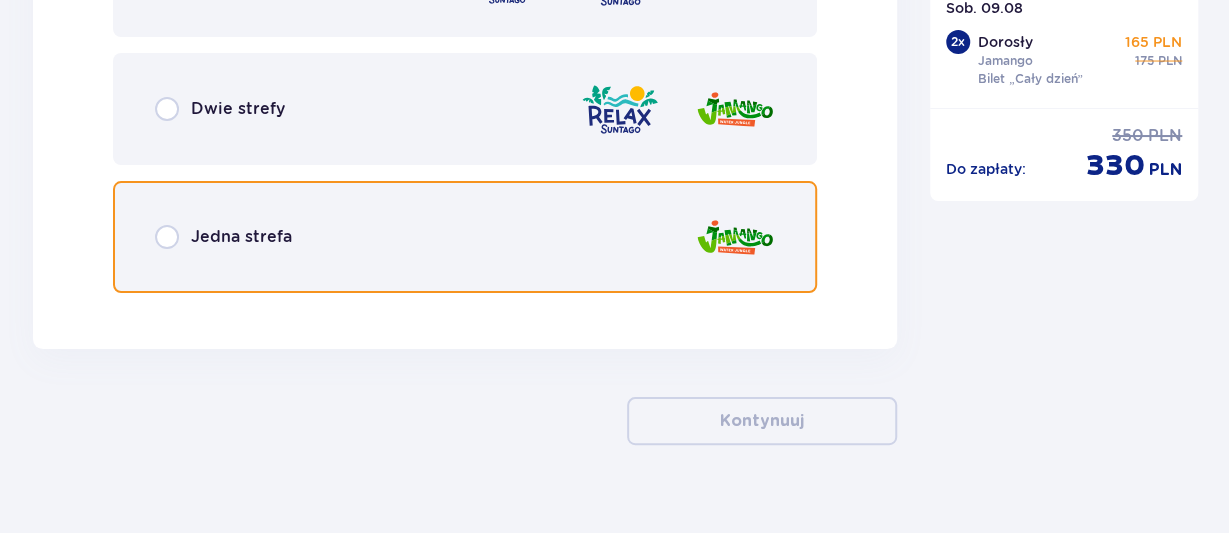 click at bounding box center (167, 237) 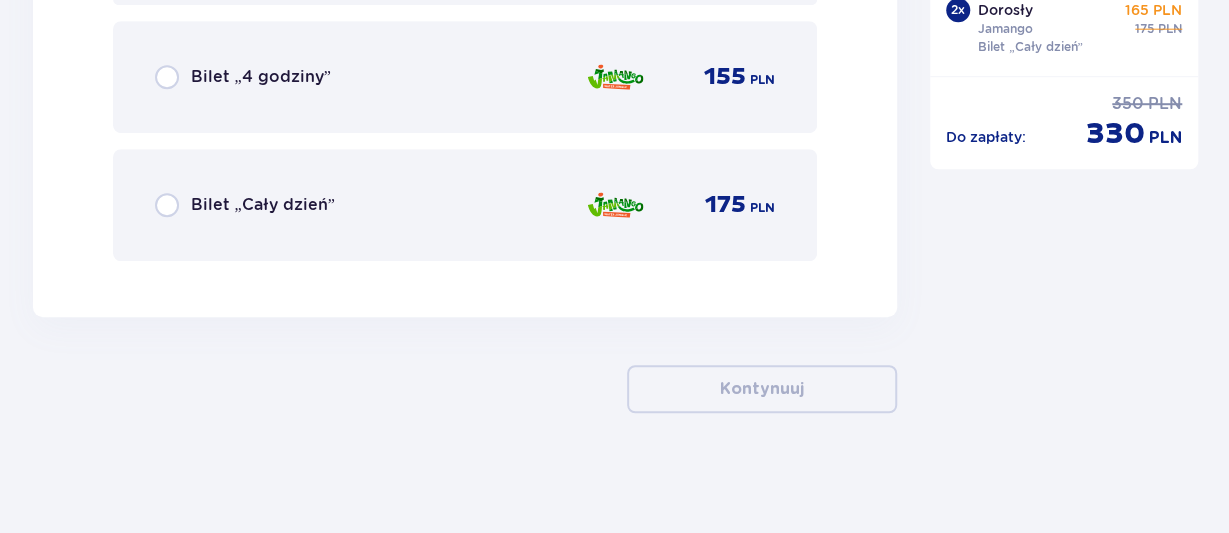 scroll, scrollTop: 11794, scrollLeft: 0, axis: vertical 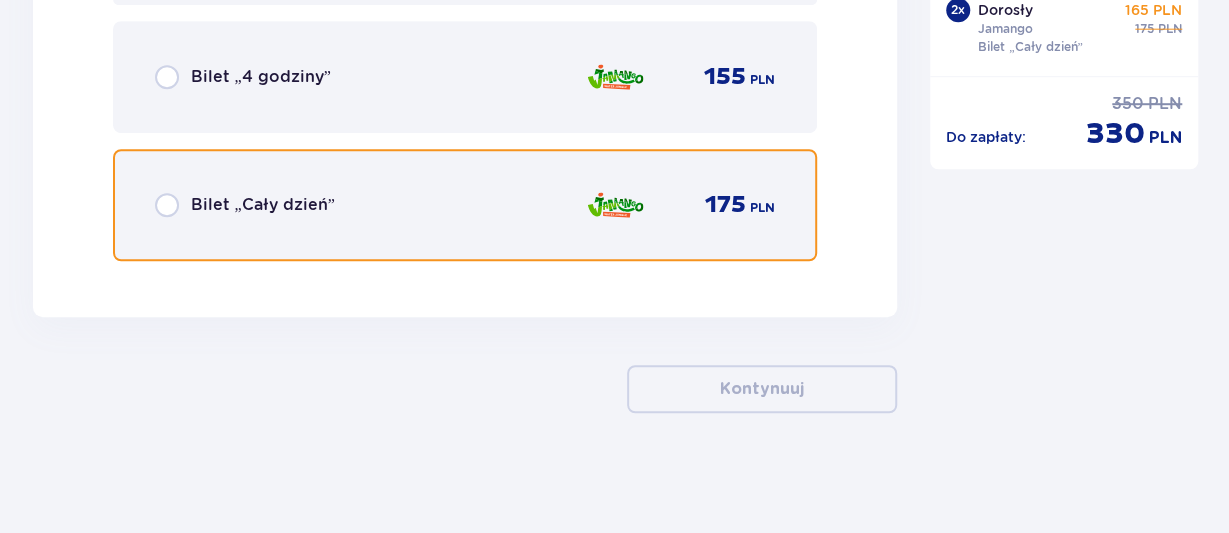 click at bounding box center (167, 205) 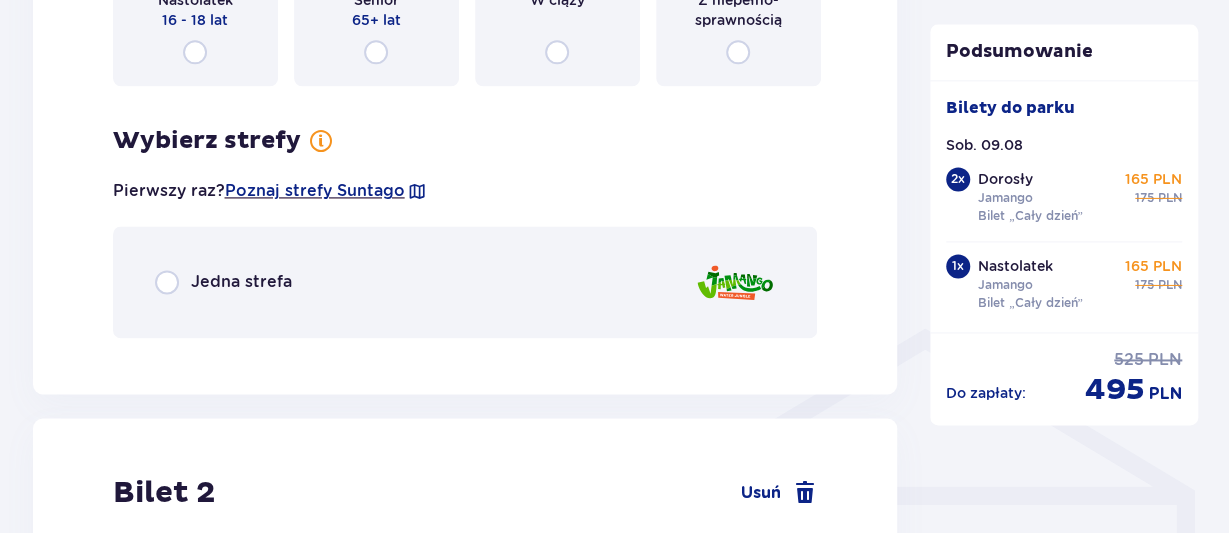 scroll, scrollTop: 1296, scrollLeft: 0, axis: vertical 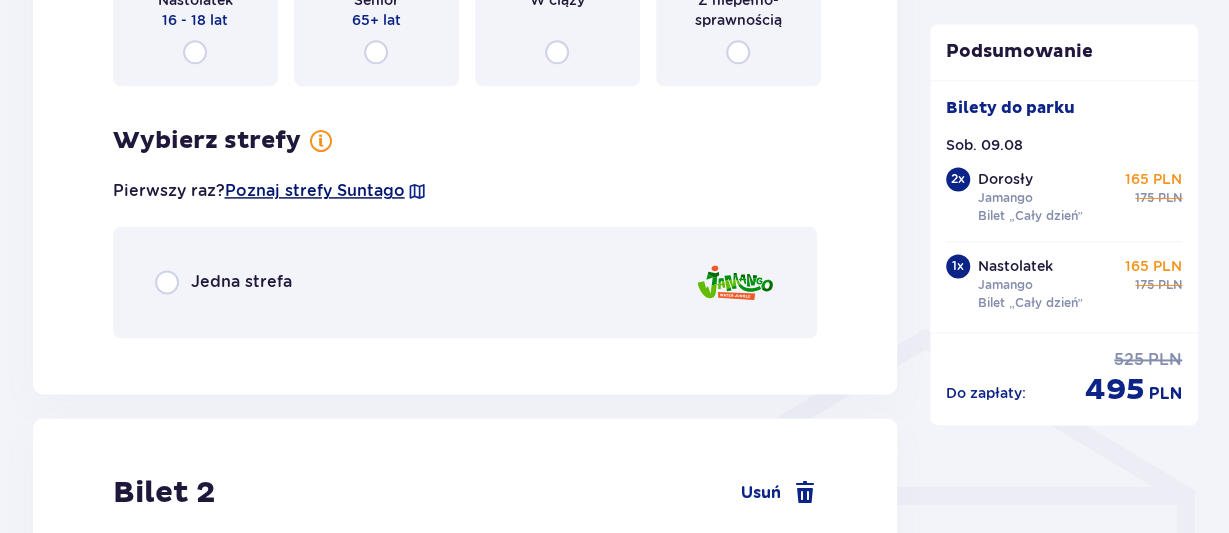 click on "Poznaj strefy Suntago" at bounding box center [315, 191] 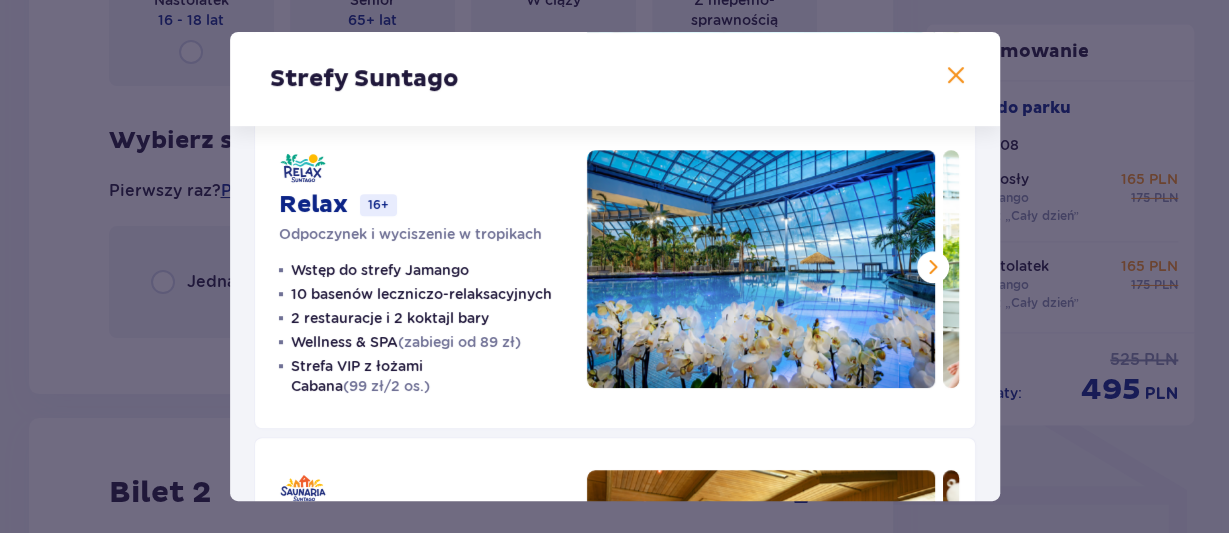 scroll, scrollTop: 350, scrollLeft: 0, axis: vertical 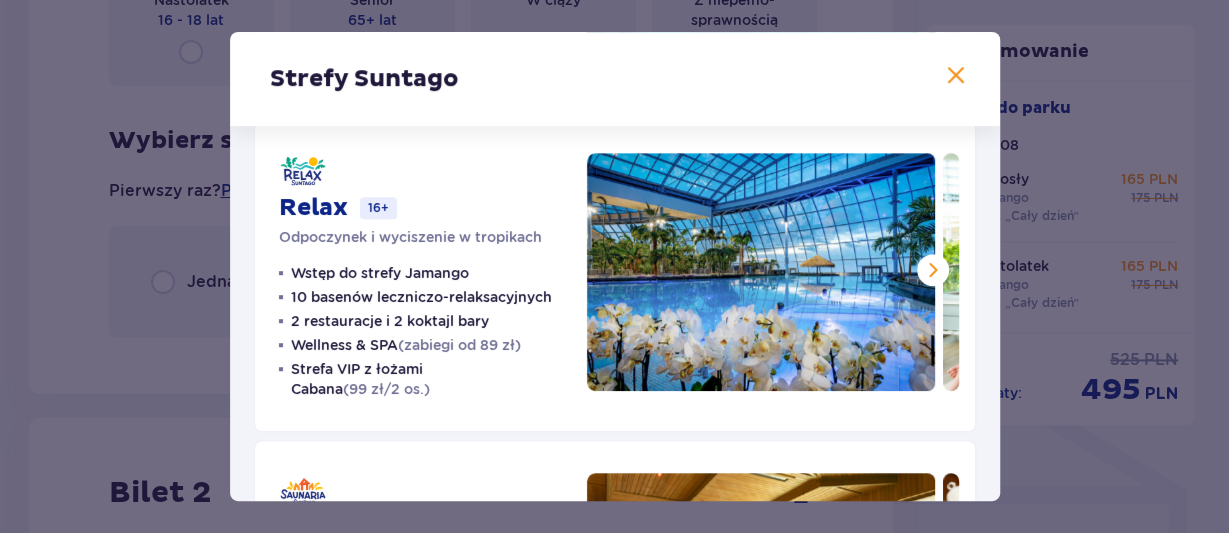 click at bounding box center [933, 270] 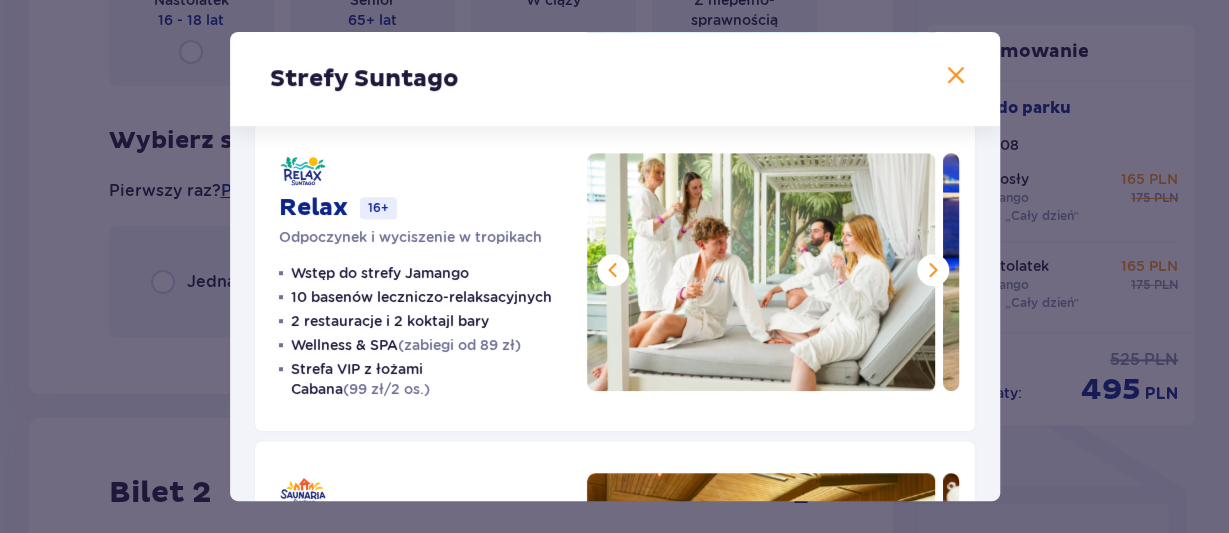 click at bounding box center [933, 270] 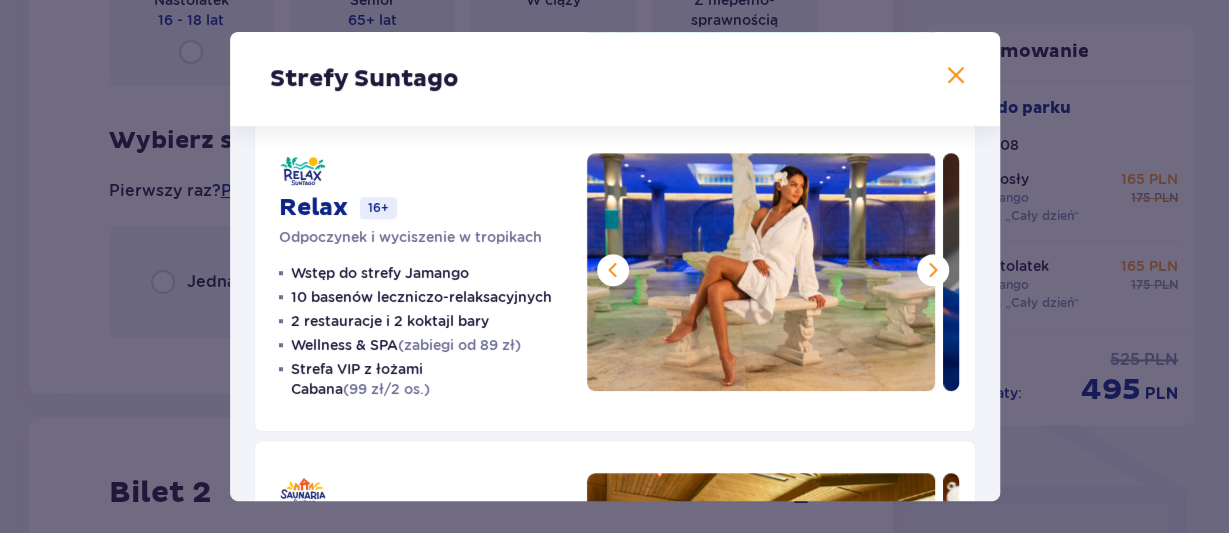 click at bounding box center [933, 270] 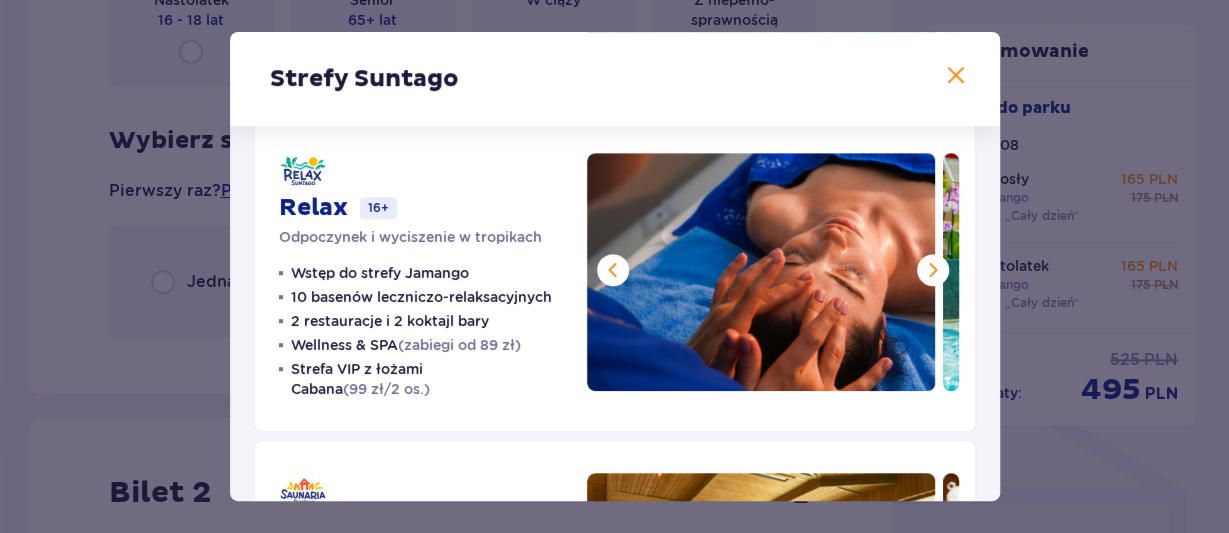 click at bounding box center (933, 270) 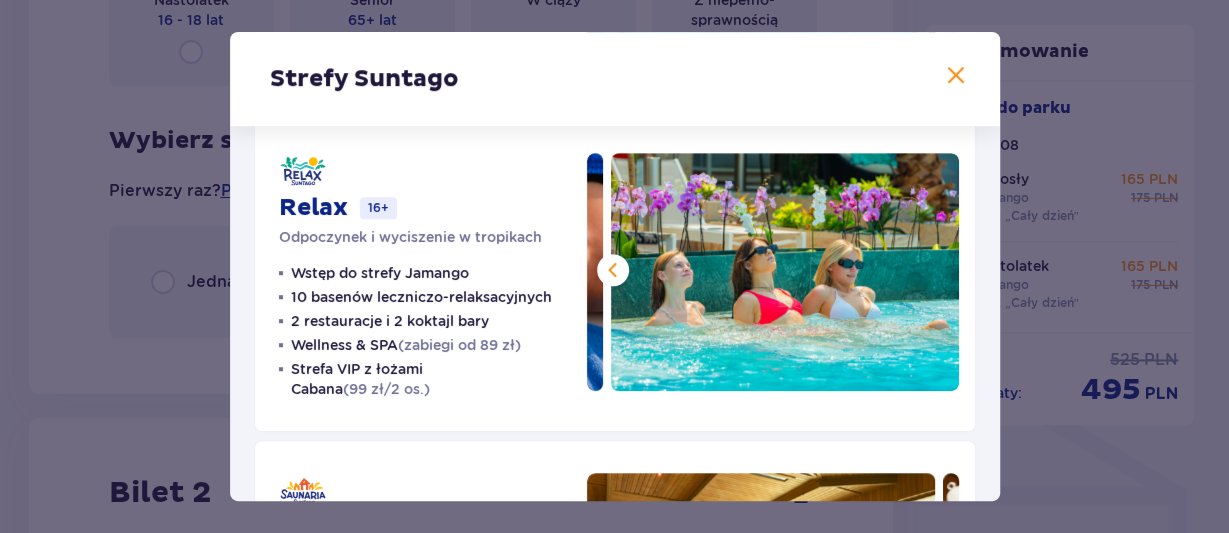 click at bounding box center (956, 76) 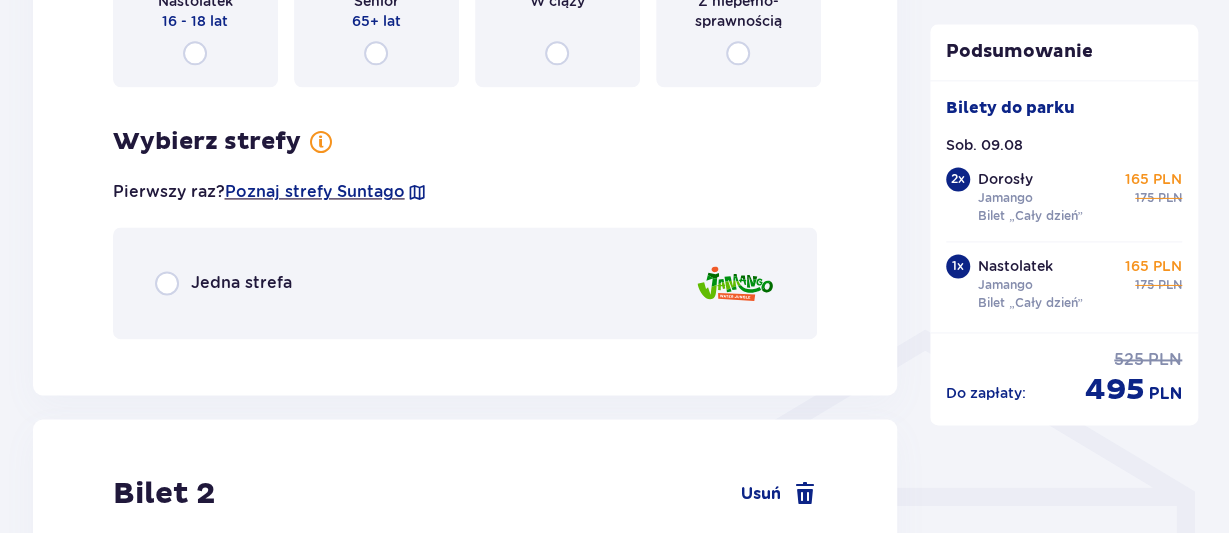 scroll, scrollTop: 1296, scrollLeft: 0, axis: vertical 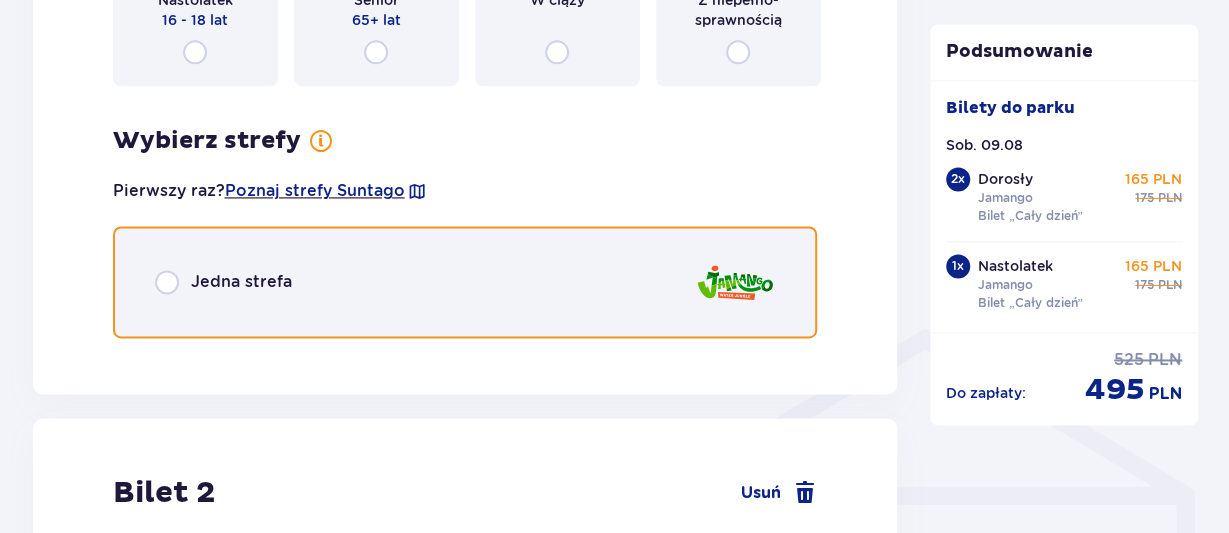 click at bounding box center [167, 282] 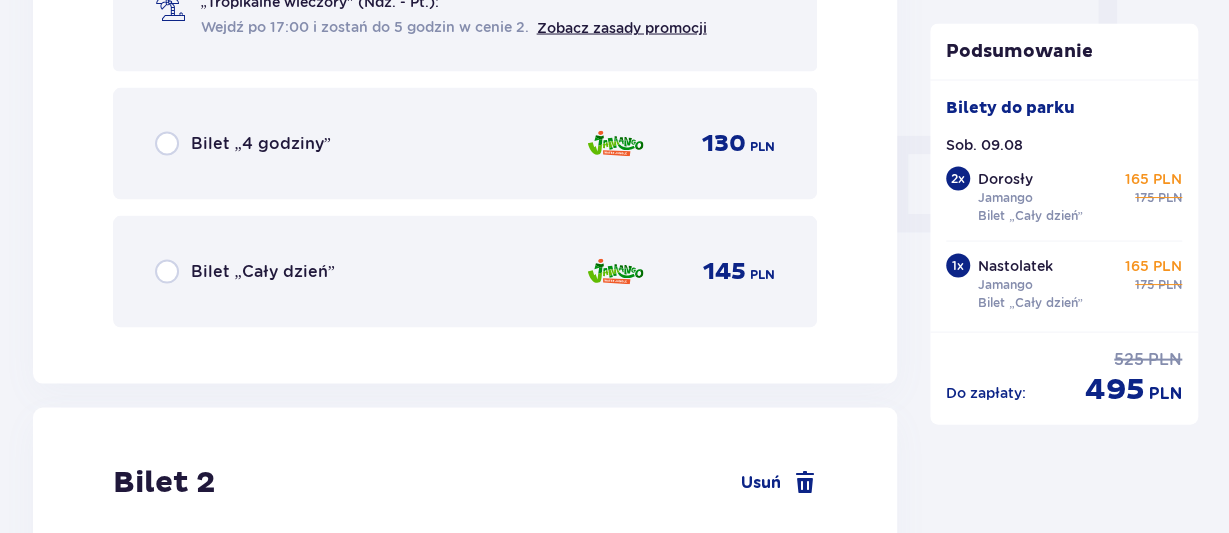 scroll, scrollTop: 1888, scrollLeft: 0, axis: vertical 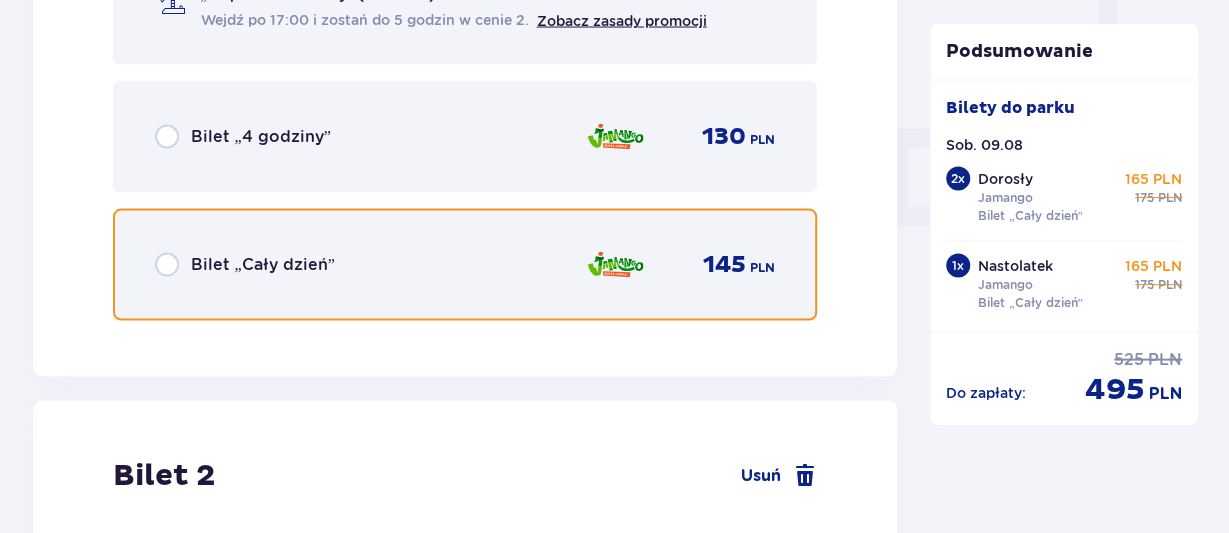 click at bounding box center (167, 265) 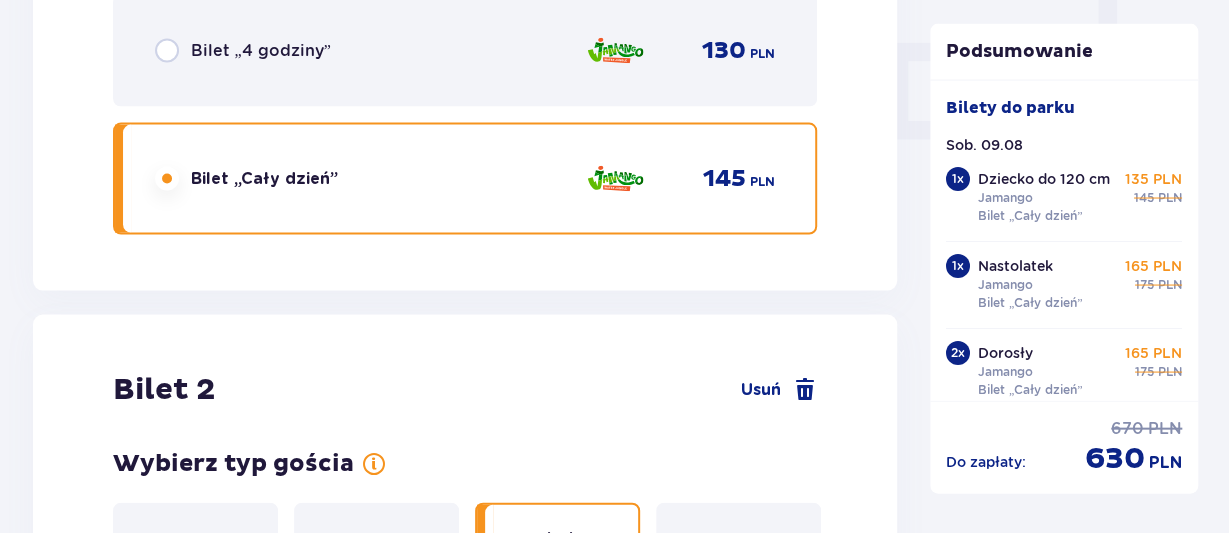 scroll, scrollTop: 2346, scrollLeft: 0, axis: vertical 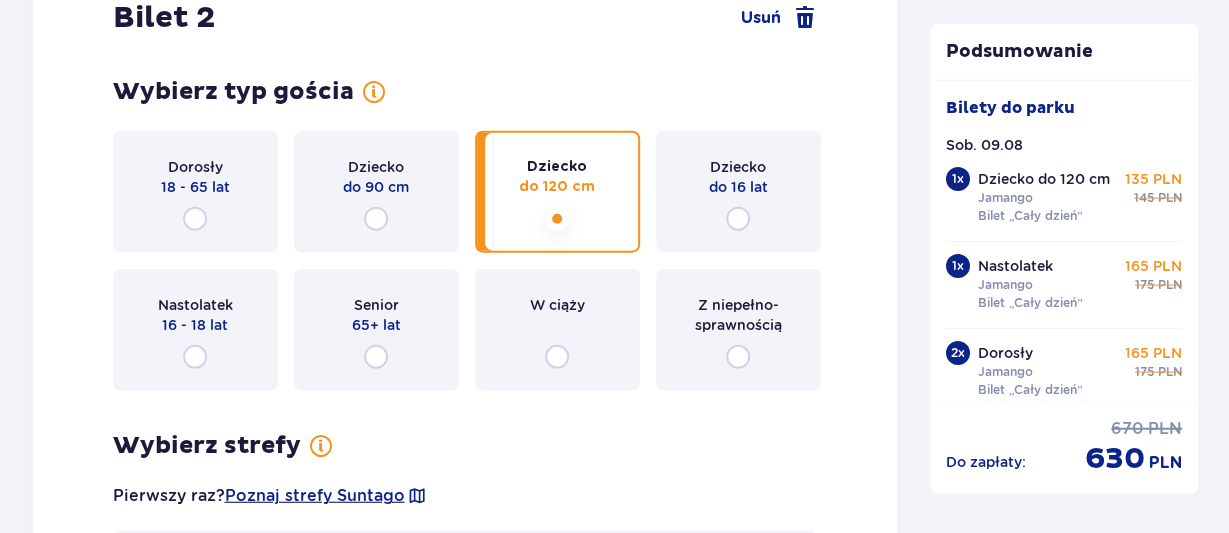 click on "Bilet   9 Usuń Wybierz typ gościa Dorosły 18 - 65 lat Dziecko do 90 cm Dziecko do 120 cm Dziecko do 16 lat Nastolatek 16 - 18 lat Senior 65+ lat W ciąży Z niepełnością Wybierz strefy Pierwszy raz?  Poznaj strefy Suntago Trzy strefy Dwie strefy Jedna strefa" at bounding box center (465, 321) 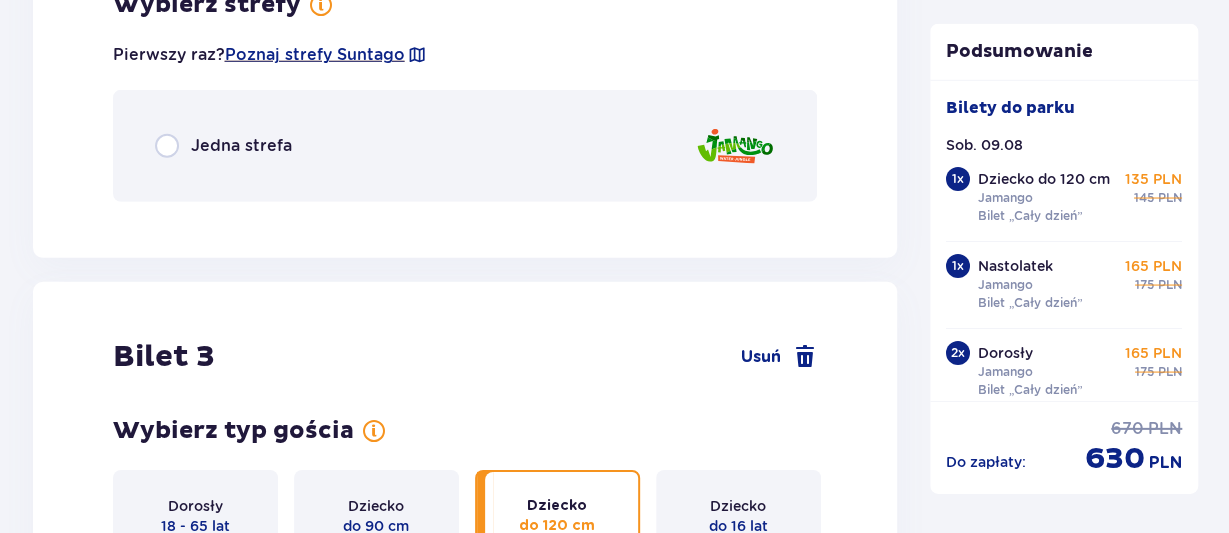 scroll, scrollTop: 2790, scrollLeft: 0, axis: vertical 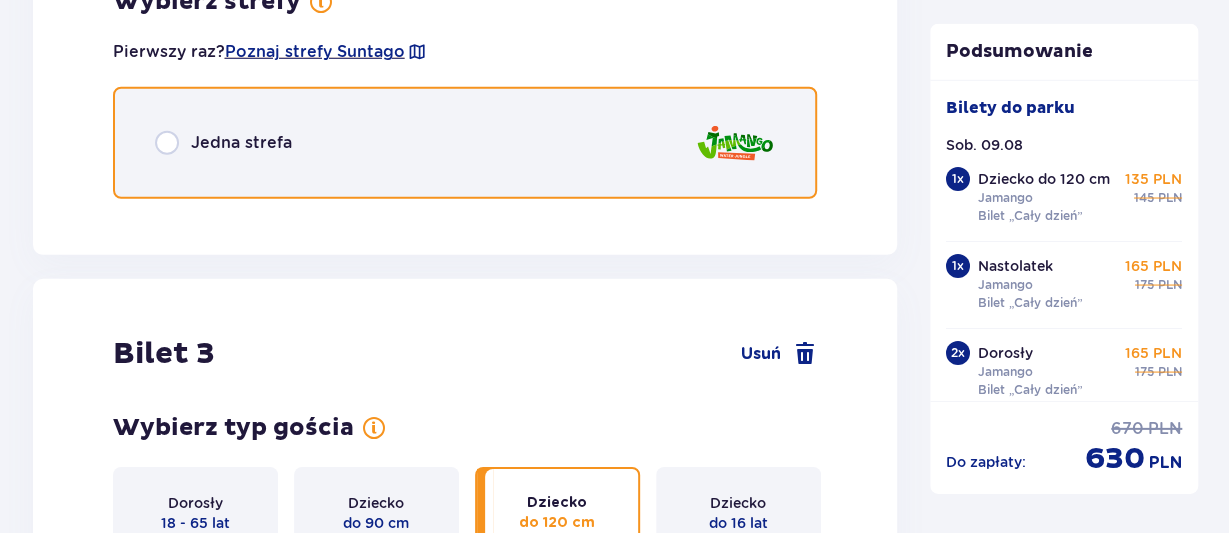 click at bounding box center [167, 143] 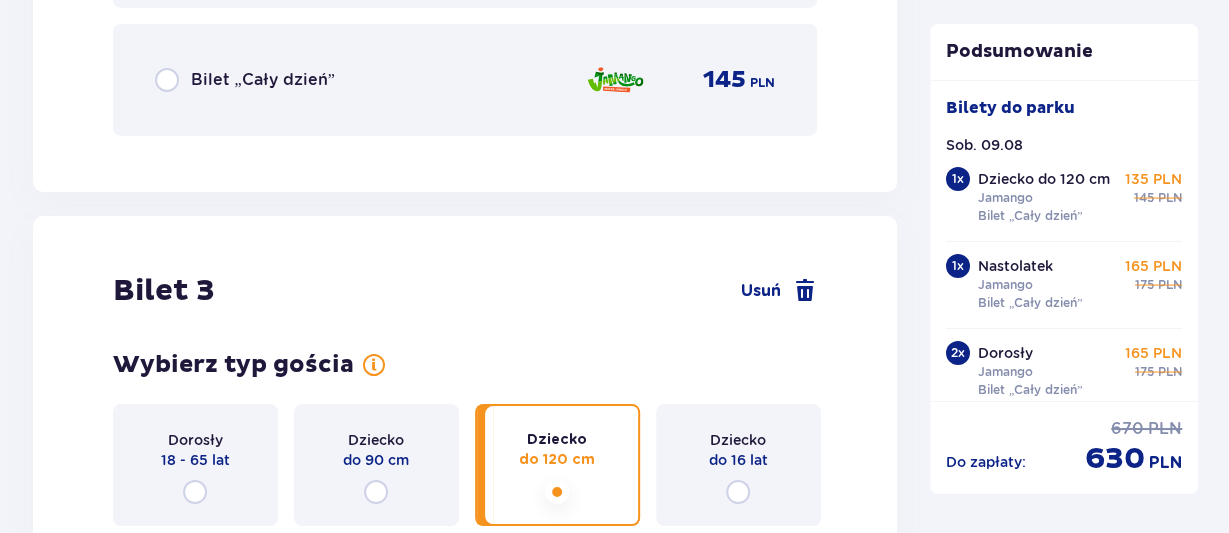 scroll, scrollTop: 3428, scrollLeft: 0, axis: vertical 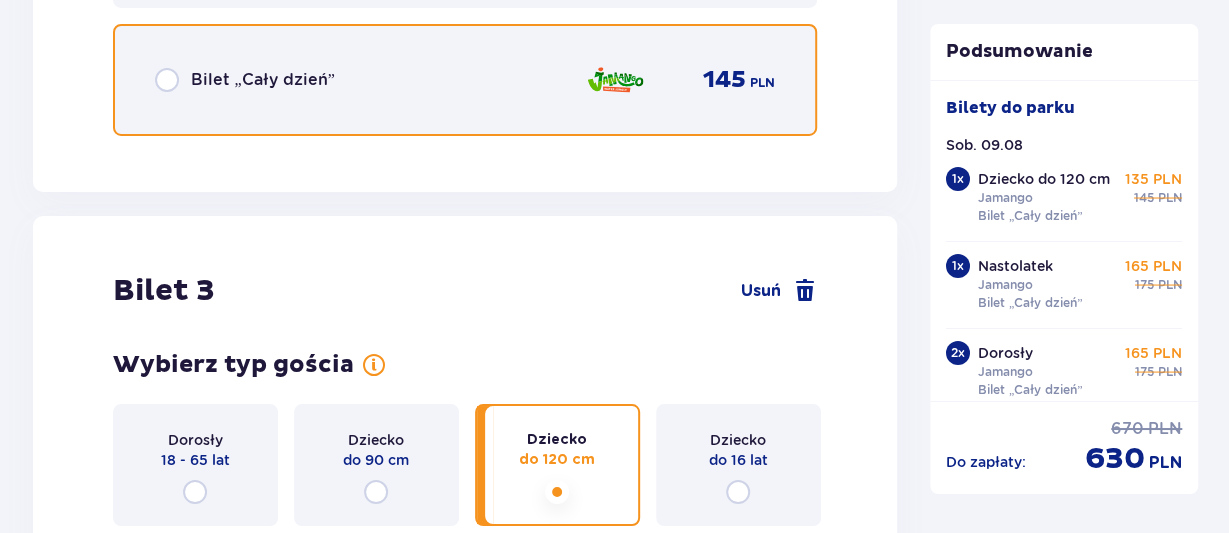 click at bounding box center (167, 80) 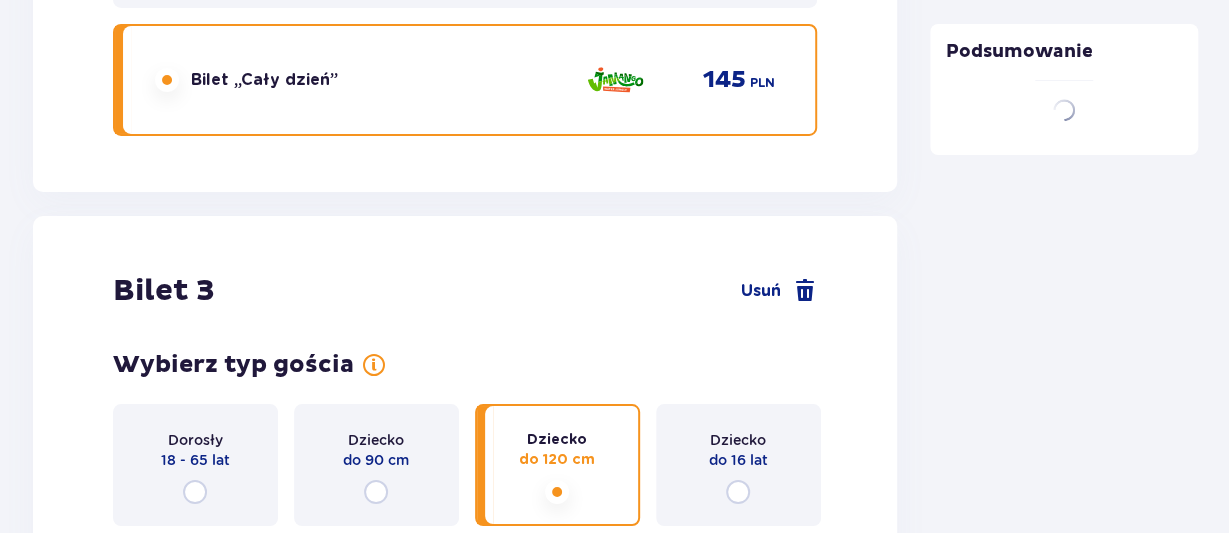 click on "Dorosły 18 - 65 lat" at bounding box center (195, 465) 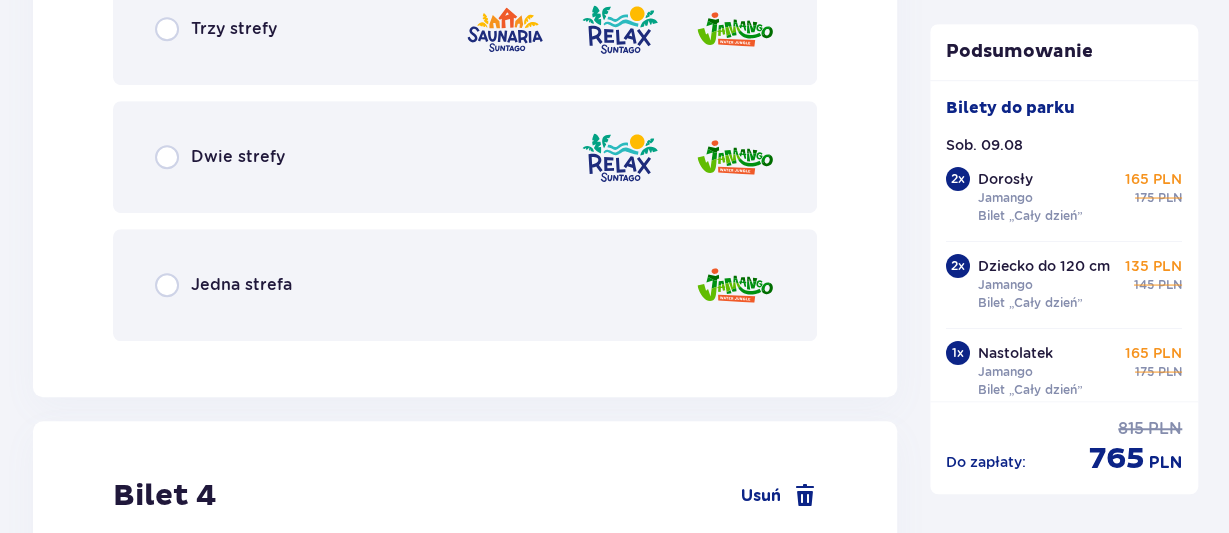 scroll, scrollTop: 4249, scrollLeft: 0, axis: vertical 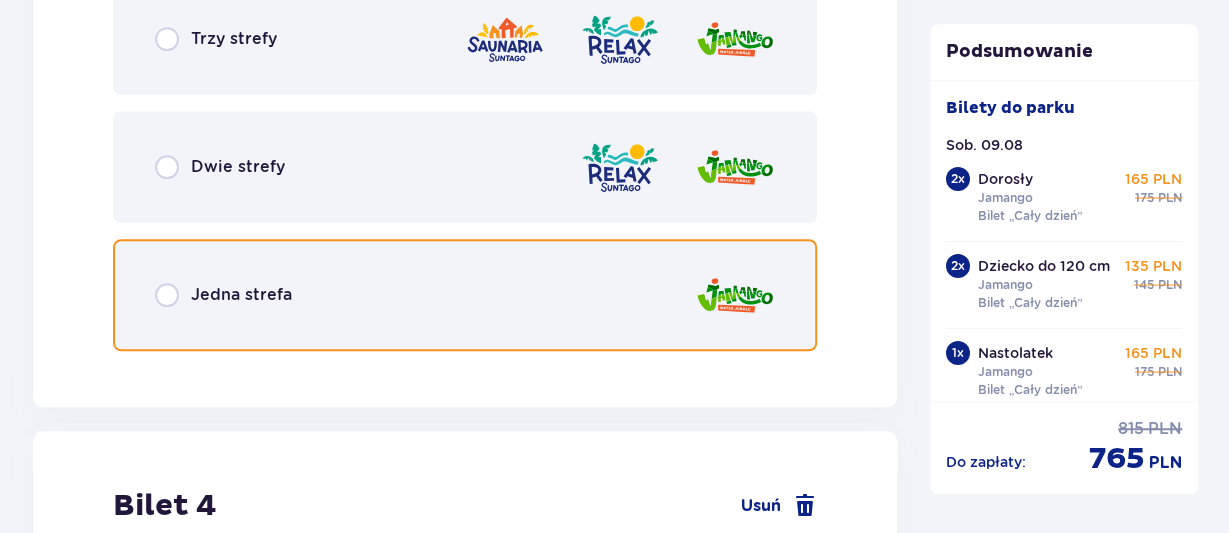 click at bounding box center (167, 295) 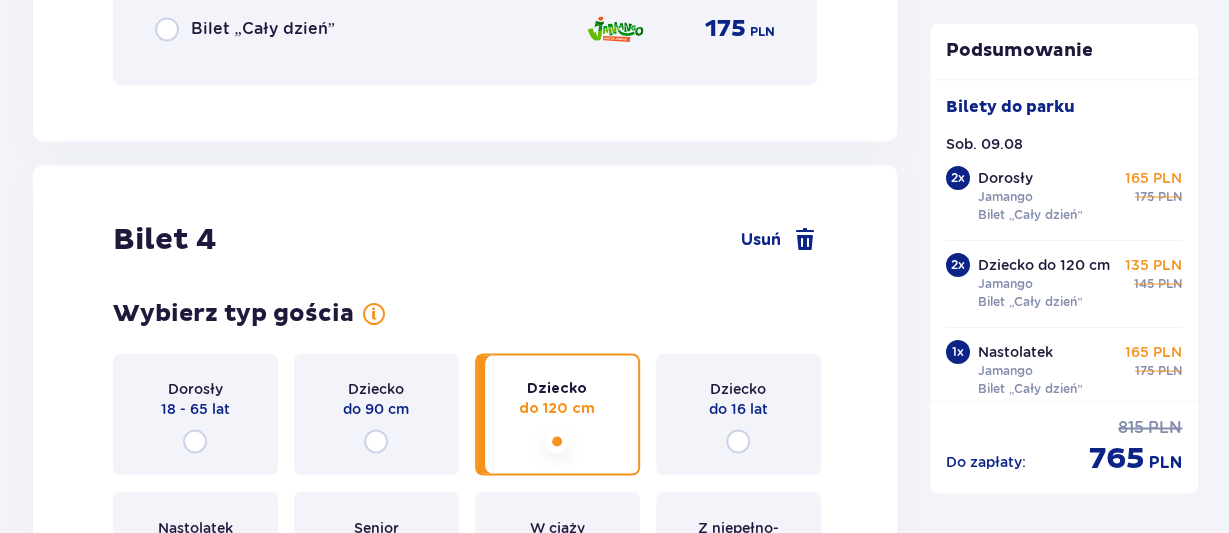 scroll, scrollTop: 5091, scrollLeft: 0, axis: vertical 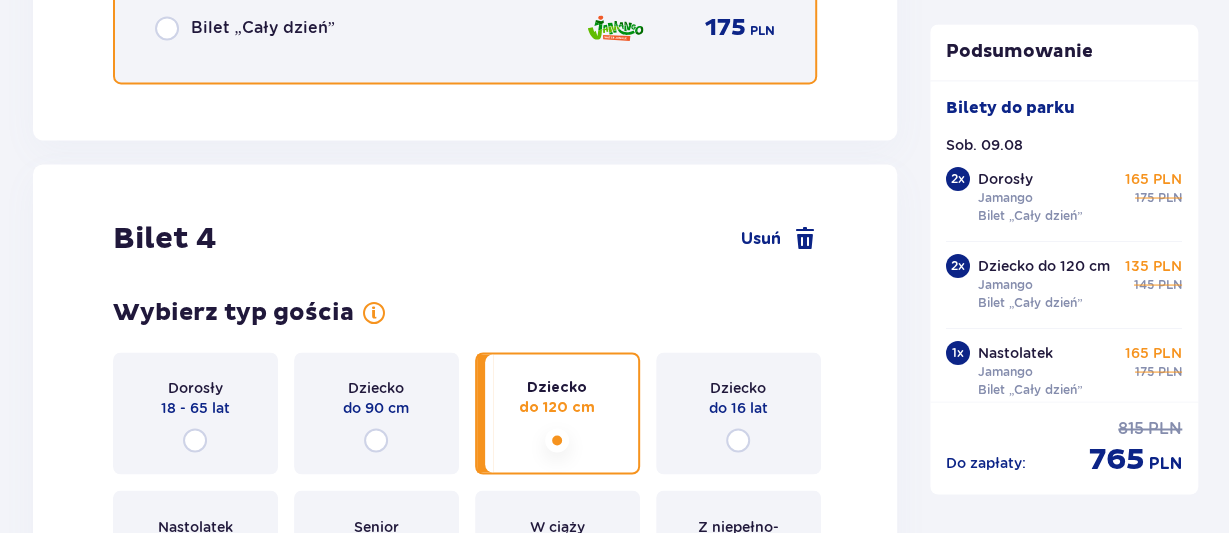 click at bounding box center [167, 28] 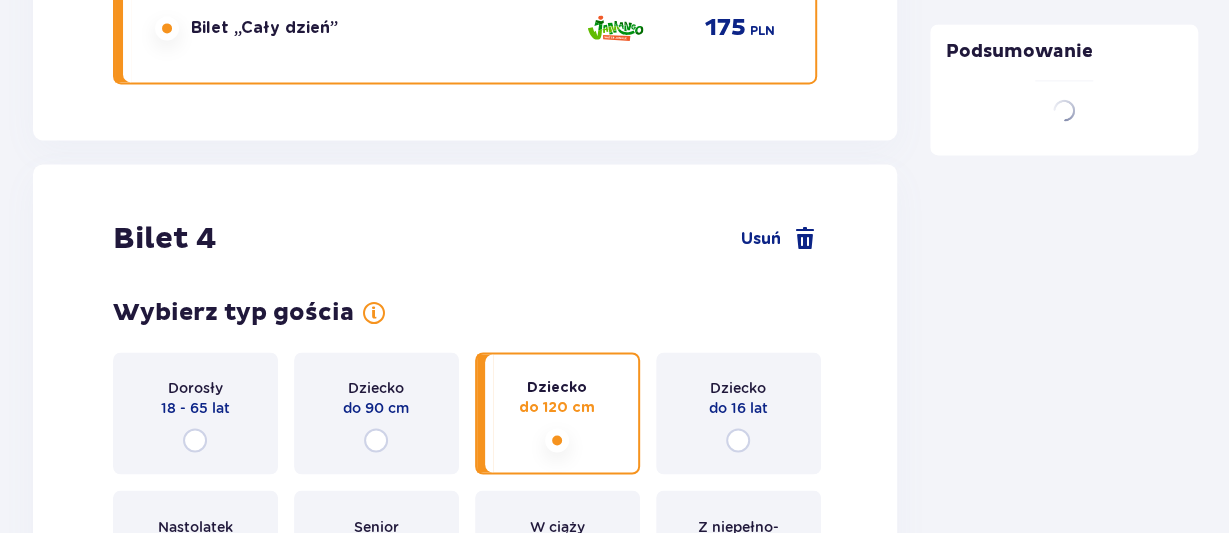 scroll, scrollTop: 5140, scrollLeft: 0, axis: vertical 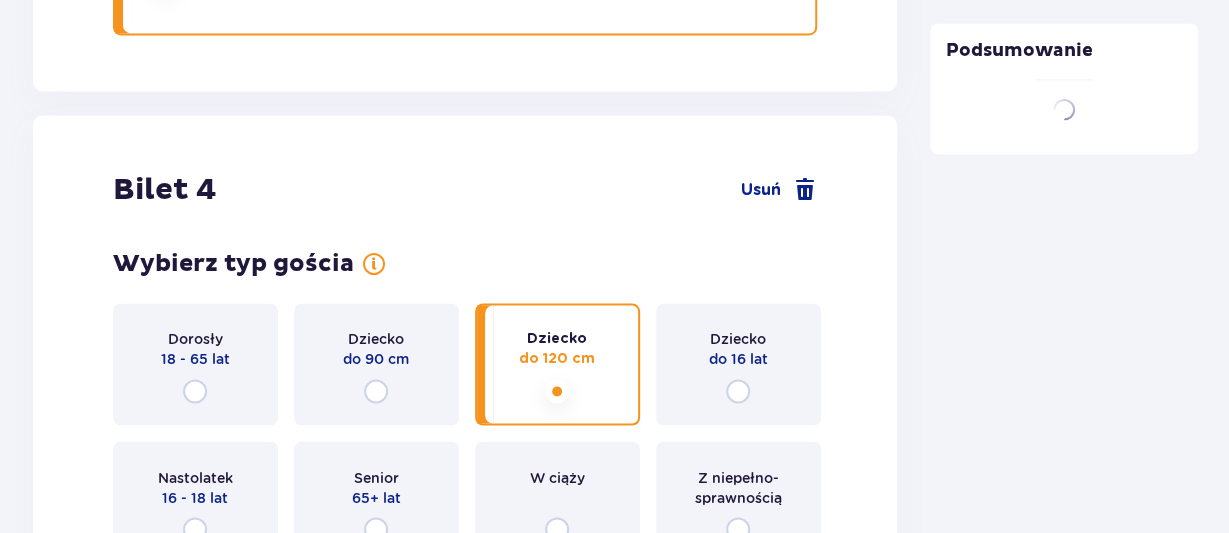 click on "Wybierz typ gościa" at bounding box center (233, 264) 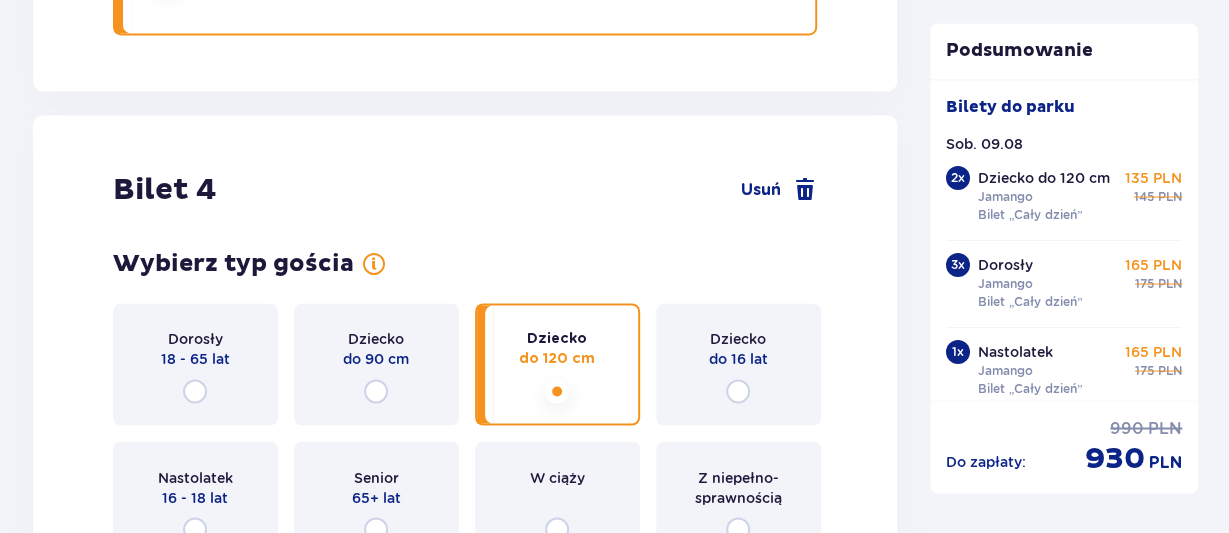 click on "Dorosły 18 - 65 lat" at bounding box center [195, 364] 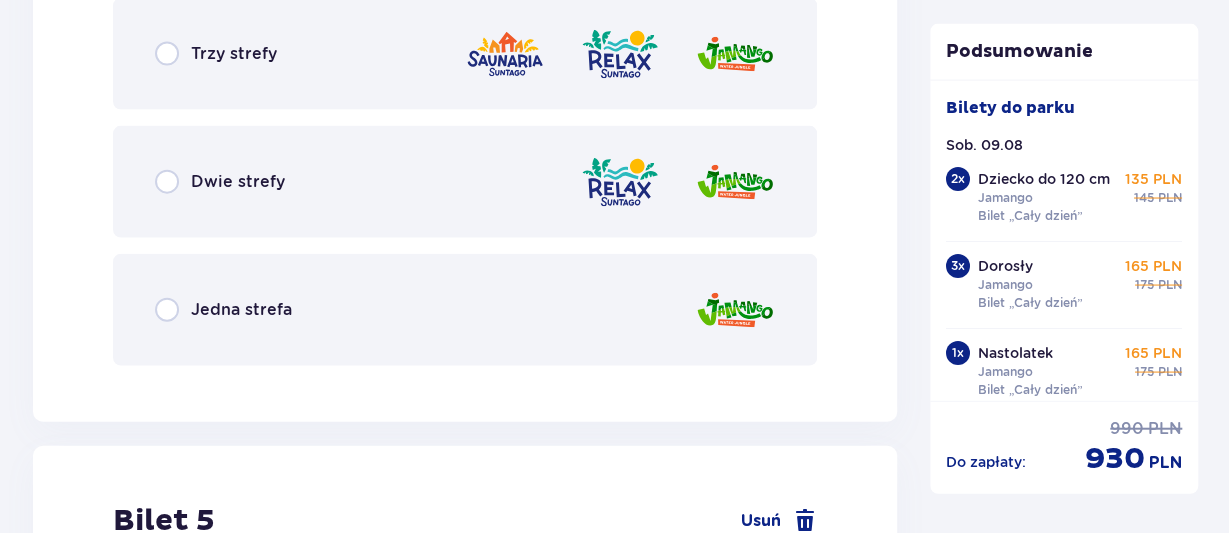 scroll, scrollTop: 5846, scrollLeft: 0, axis: vertical 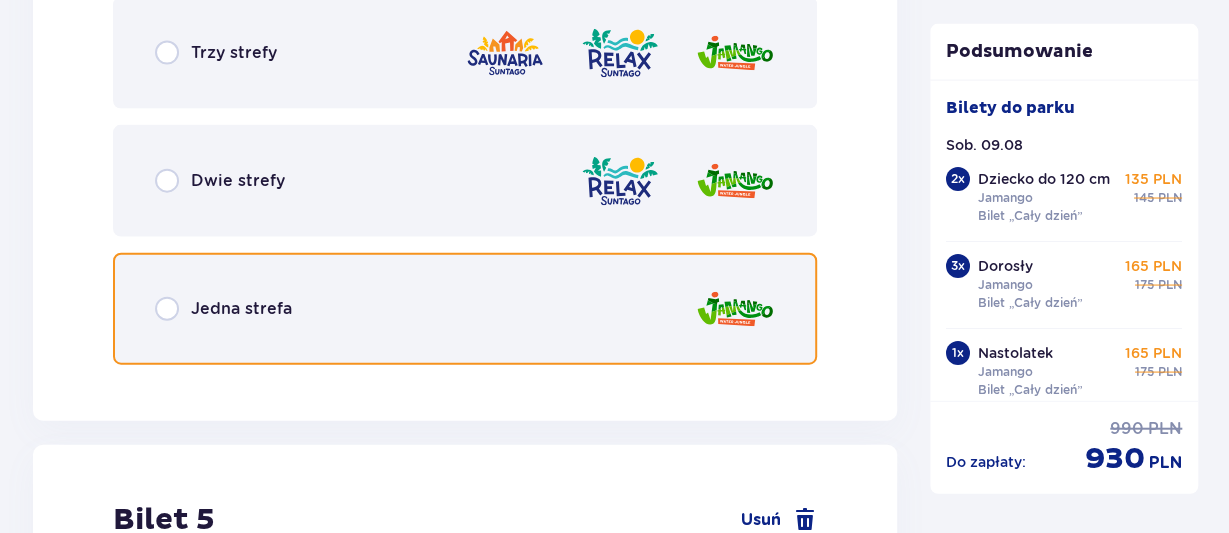 click at bounding box center [167, 309] 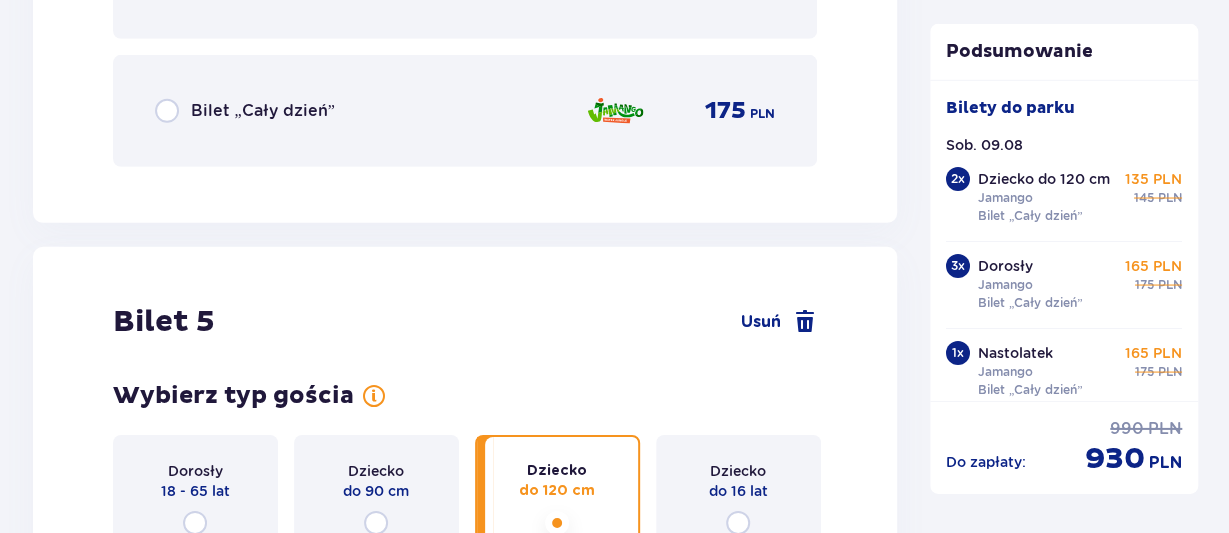 scroll, scrollTop: 6626, scrollLeft: 0, axis: vertical 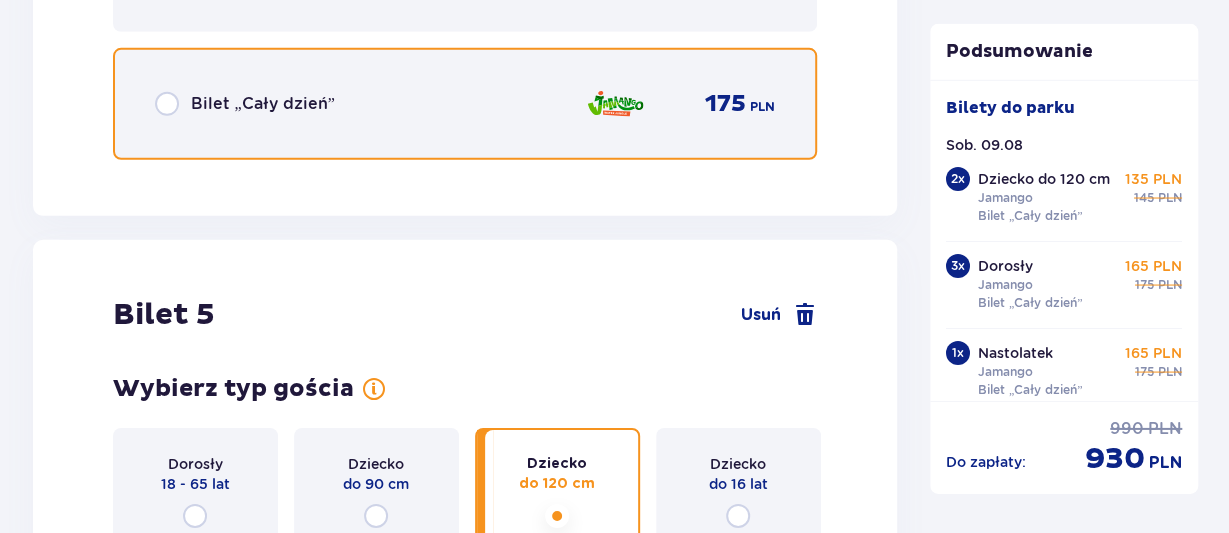 click at bounding box center [167, 104] 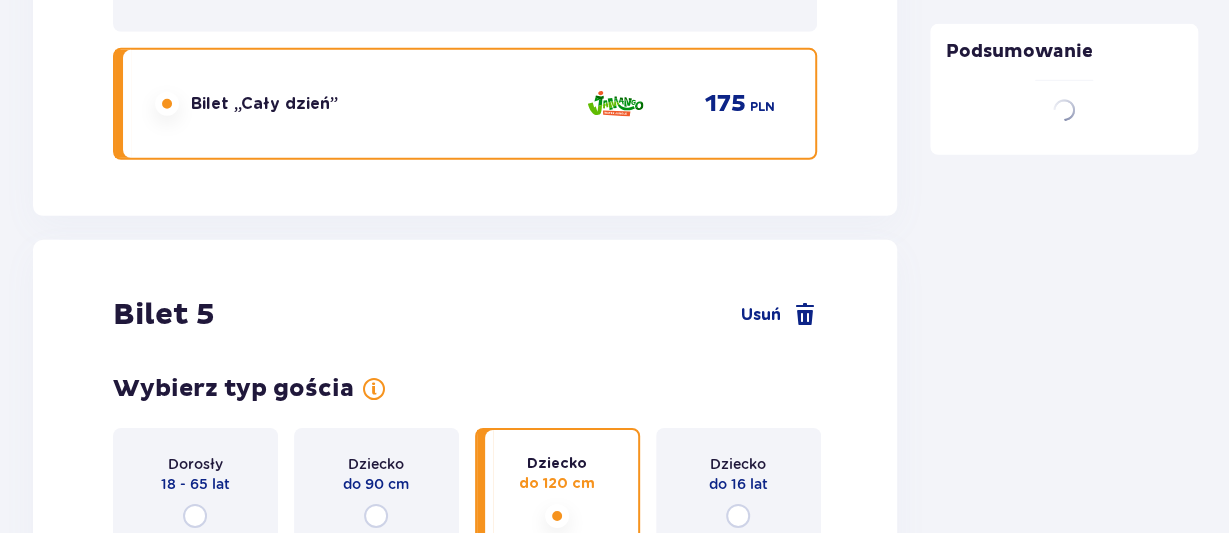 scroll, scrollTop: 6891, scrollLeft: 0, axis: vertical 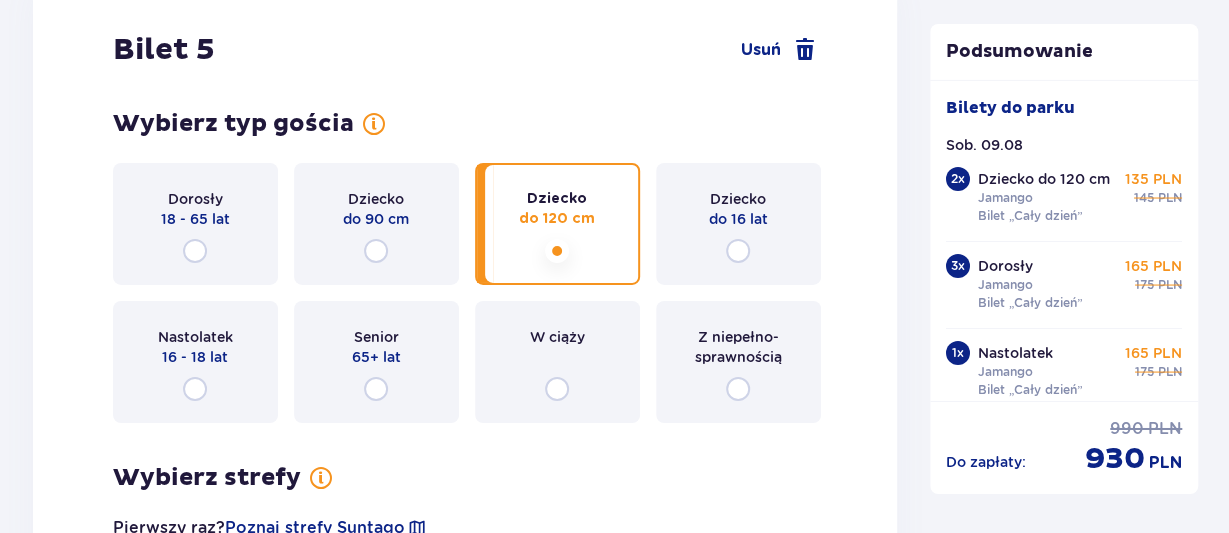 click on "Wybierz typ gościa Dorosły 18 - 65 lat Dziecko do 90 cm Dziecko do 120 cm Dziecko do 16 lat Nastolatek 16 - 18 lat Senior 65+ lat W ciąży Z niepełno­sprawnością" at bounding box center [465, 266] 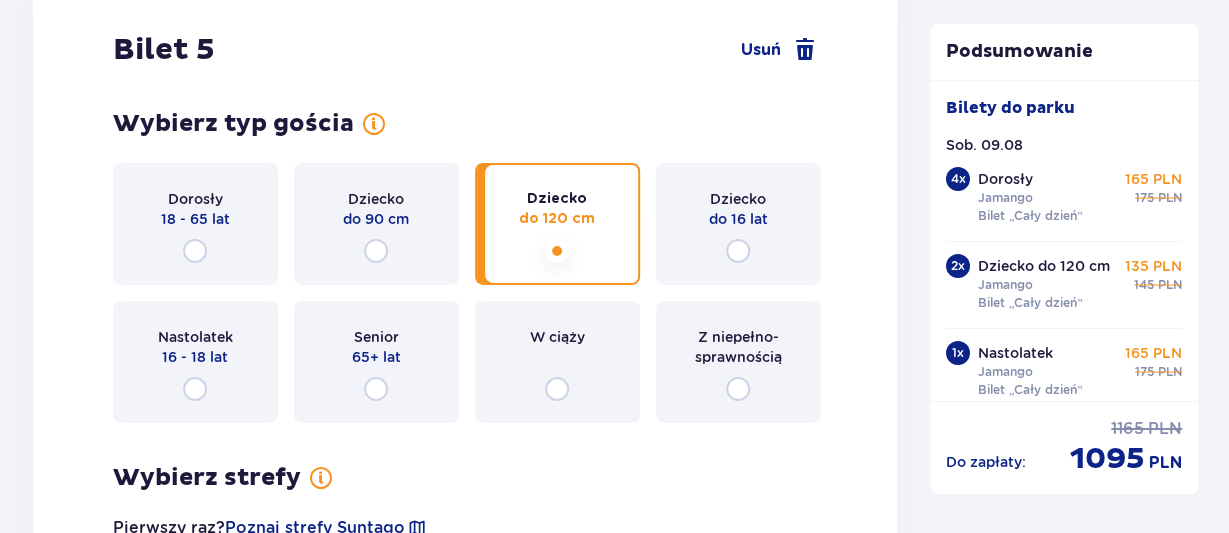 click on "Wybierz typ gościa Dorosły 18 - 65 lat Dziecko do 90 cm Dziecko do 120 cm Dziecko do 16 lat Nastolatek 16 - 18 lat Senior 65+ lat W ciąży Z niepełno­sprawnością" at bounding box center (465, 266) 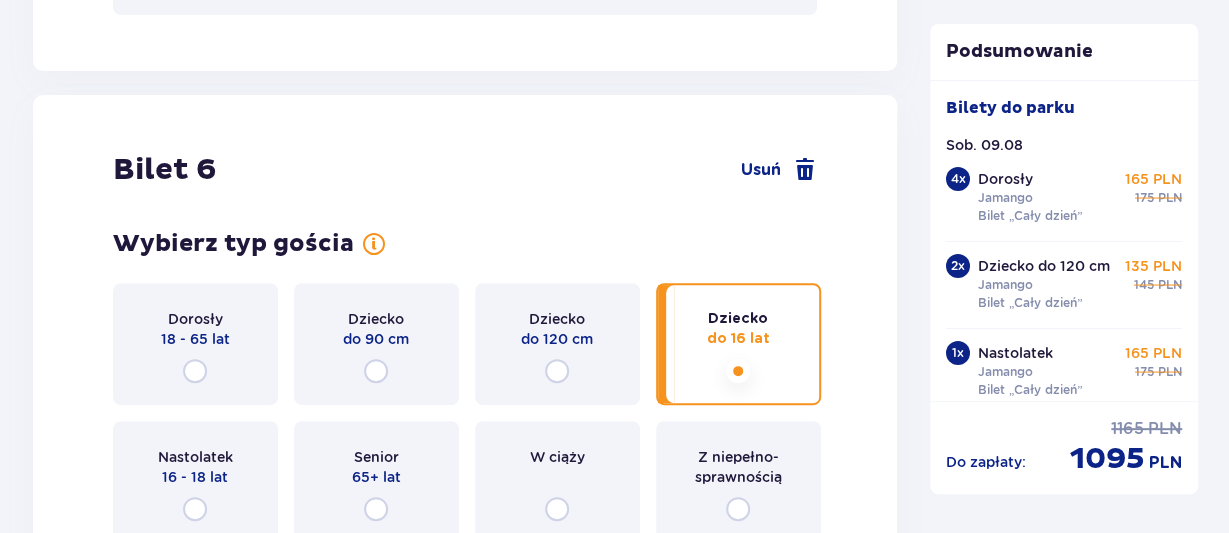 scroll, scrollTop: 7550, scrollLeft: 0, axis: vertical 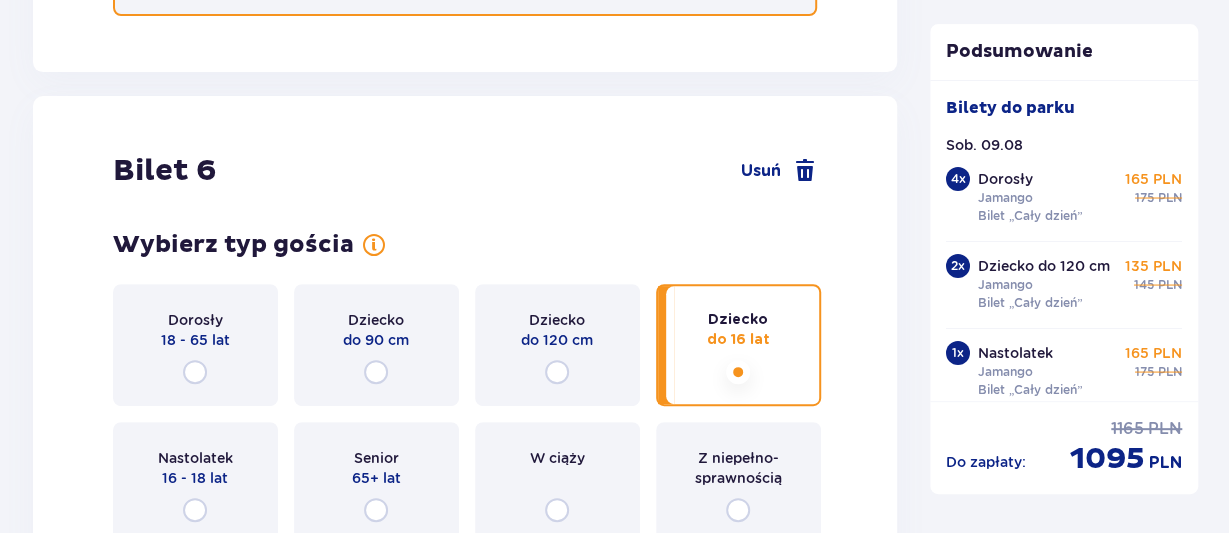 click at bounding box center [167, -40] 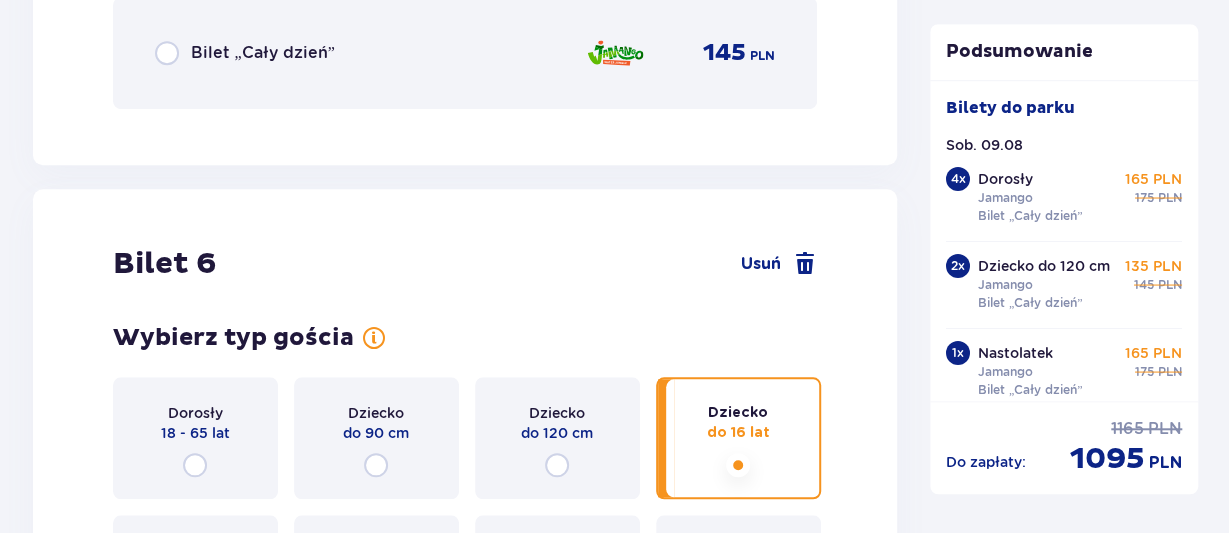 scroll, scrollTop: 8048, scrollLeft: 0, axis: vertical 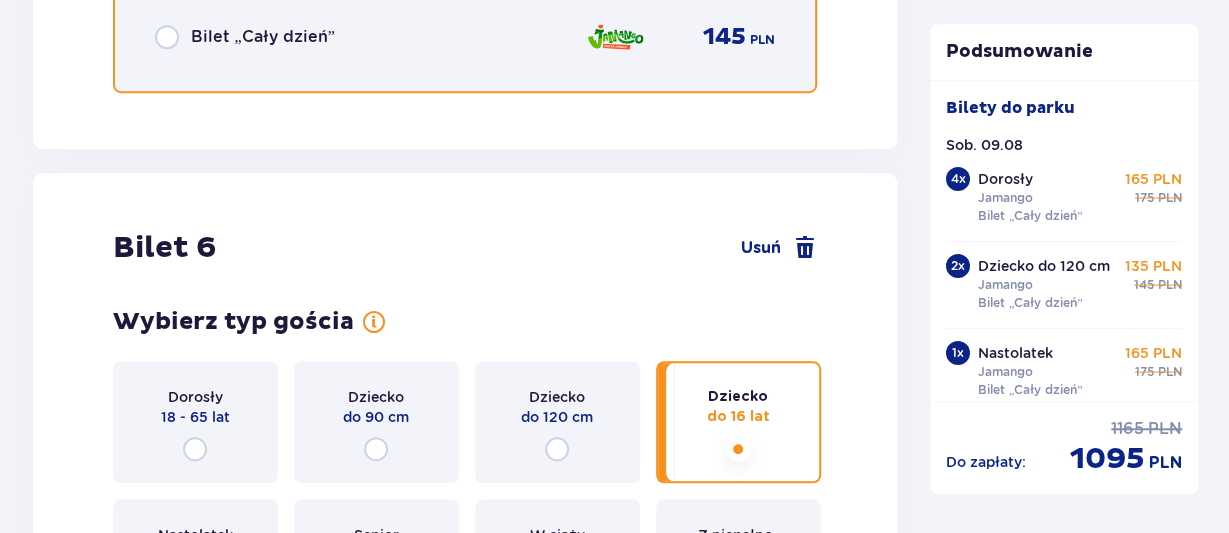 click at bounding box center [167, 37] 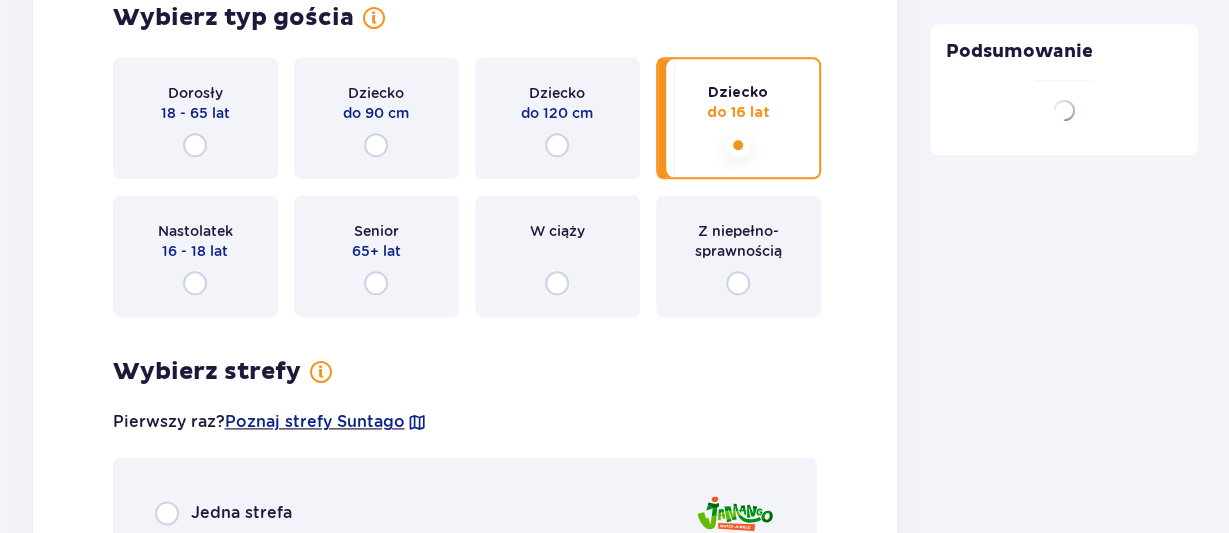 scroll, scrollTop: 8355, scrollLeft: 0, axis: vertical 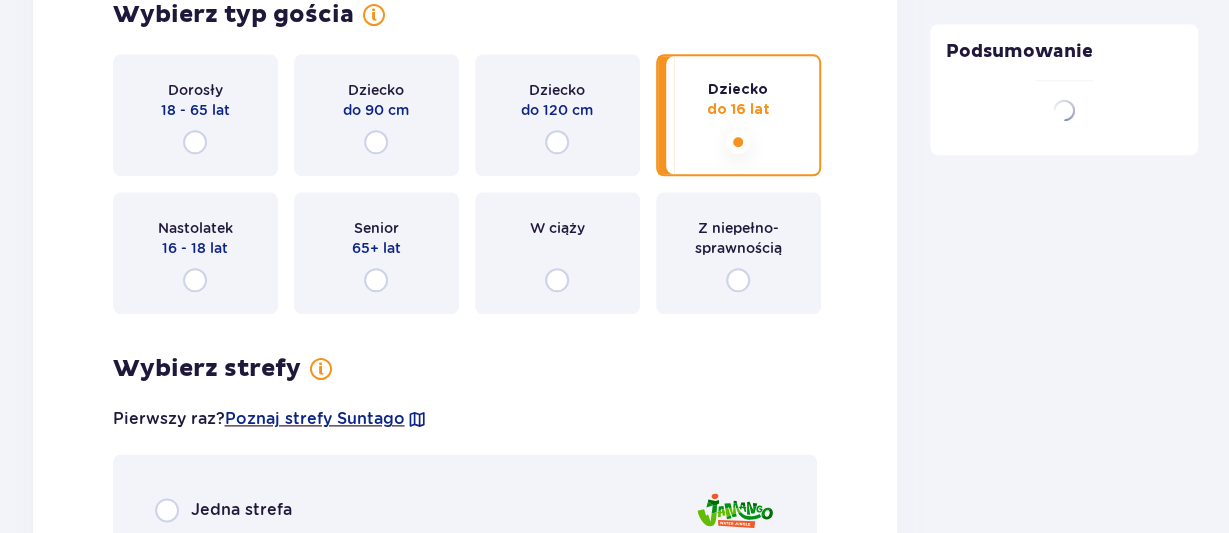 click on "Bilet   6" at bounding box center (164, -59) 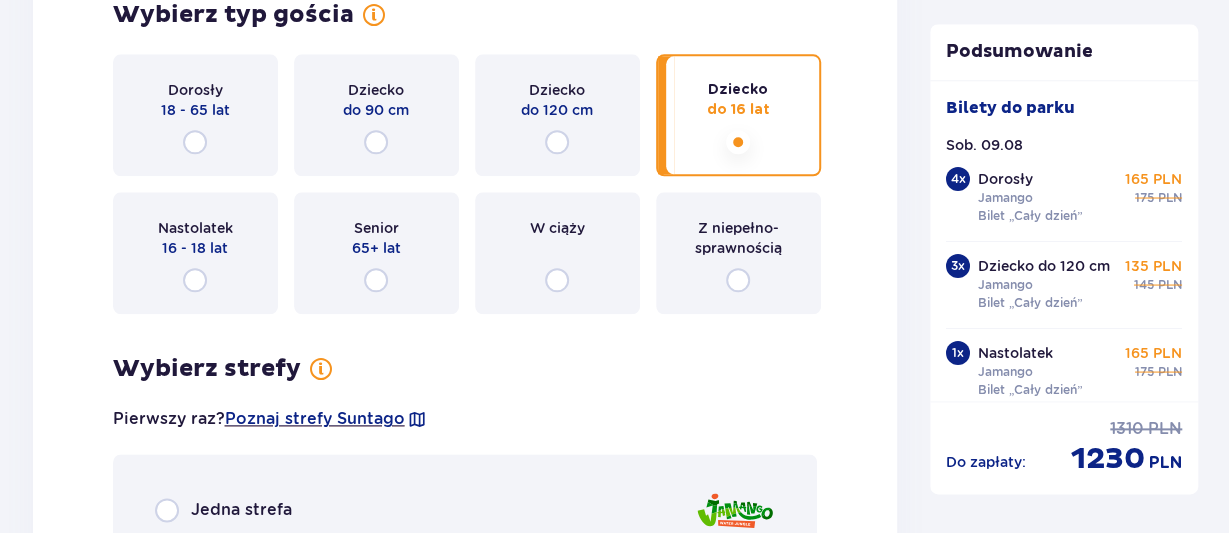 click on "Bilet   6 Usuń Wybierz typ gościa Dorosły 18 - 65 lat Dziecko do 90 cm Dziecko do 120 cm Dziecko do 16 lat Nastolatek 16 - 18 lat Senior 65+ lat W ciąży Z niepełnością Wybierz strefy Pierwszy raz?  Poznaj strefy Suntago Jedna strefa" at bounding box center (465, 244) 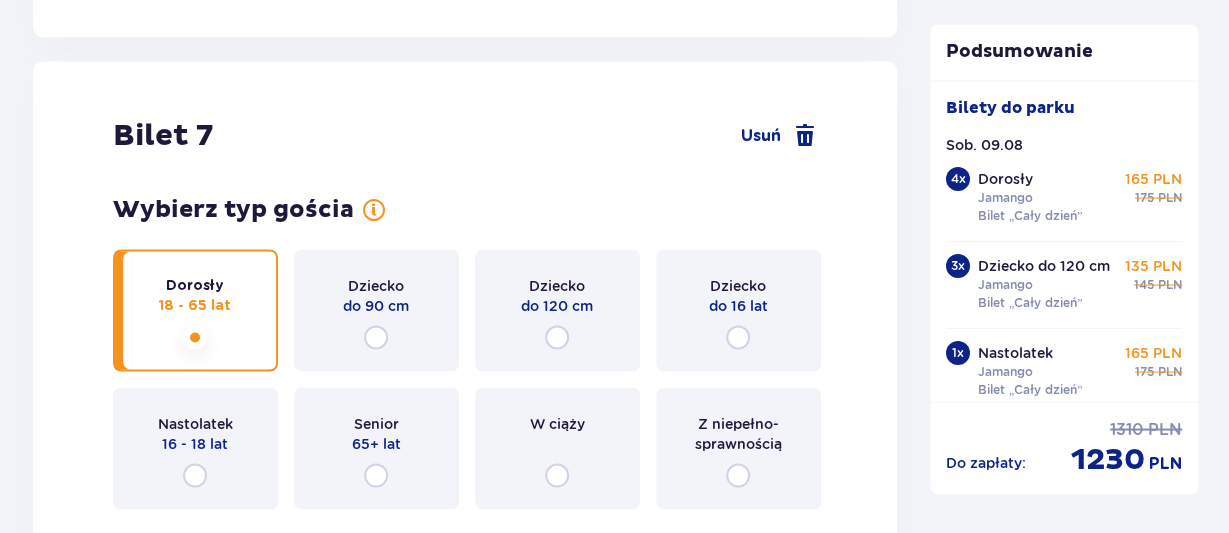 click at bounding box center [167, -75] 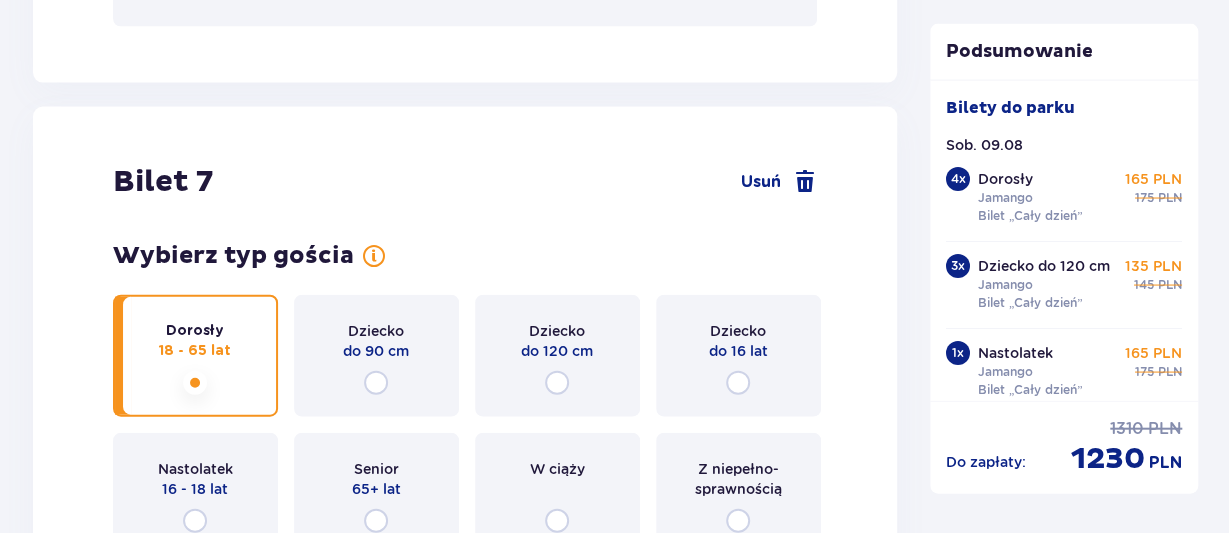 scroll, scrollTop: 9500, scrollLeft: 0, axis: vertical 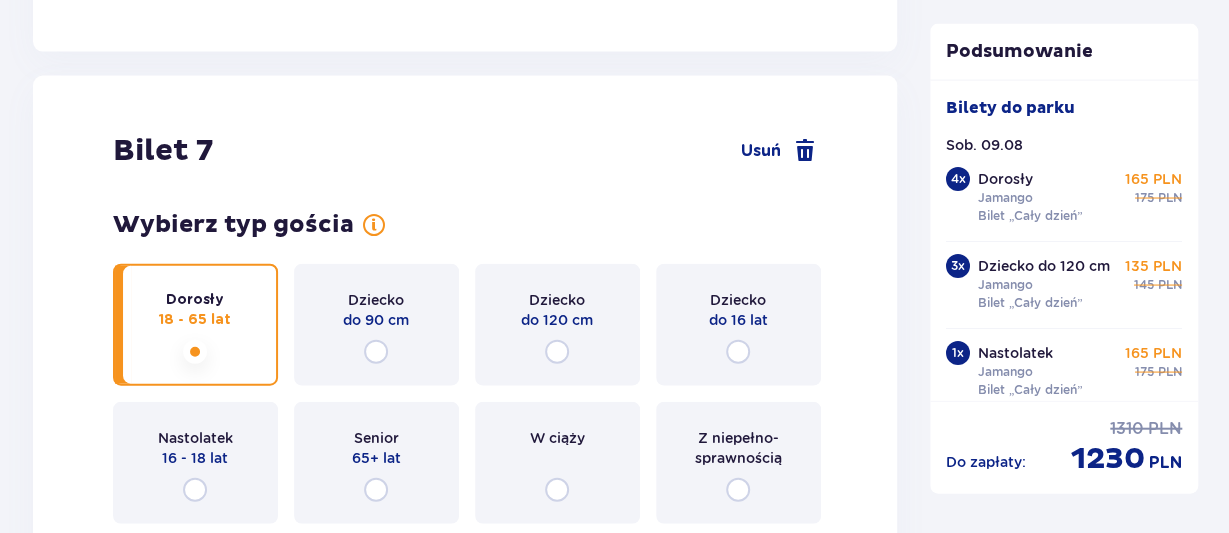 click at bounding box center (167, -60) 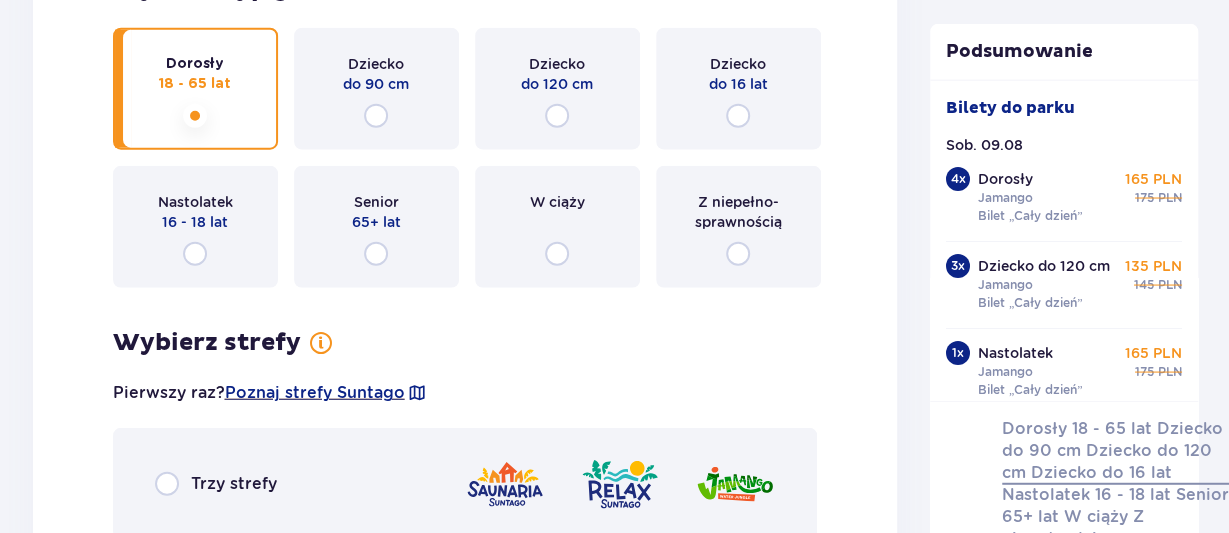scroll, scrollTop: 9754, scrollLeft: 0, axis: vertical 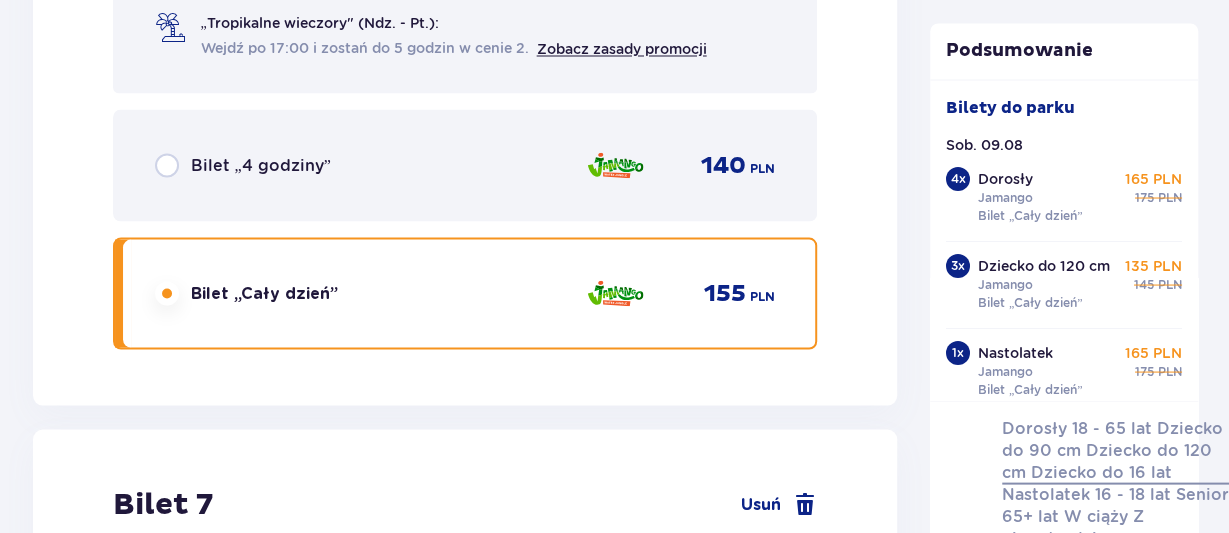 click on "Bilet   6 Usuń Wybierz typ gościa Dorosły 18 - 65 lat Dziecko do 90 cm Dziecko do 120 cm Dziecko do 16 lat Nastolatek 16 - 18 lat Senior 65+ lat W ciąży Z niepełnością Wybierz strefy Pierwszy raz?  Poznaj strefy Suntago Jedna strefa Wybierz rodzaj biletu Bilet „2 godziny” 105 PLN „Tropikalne wieczory" (Ndz. - Pt.): Wejdź po 17:00 i zostań do 5 godzin w cenie 2. Zobacz zasady promocji Bilet „4 godziny” 140 PLN Bilet „Cały dzień” 155 PLN" at bounding box center [465, -260] 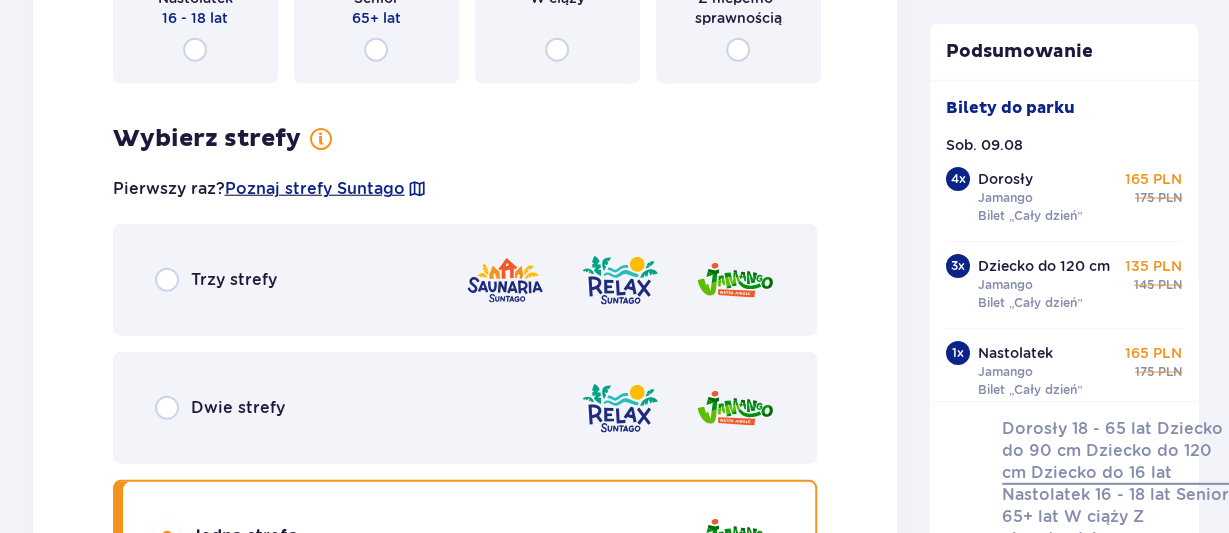 scroll, scrollTop: 9951, scrollLeft: 0, axis: vertical 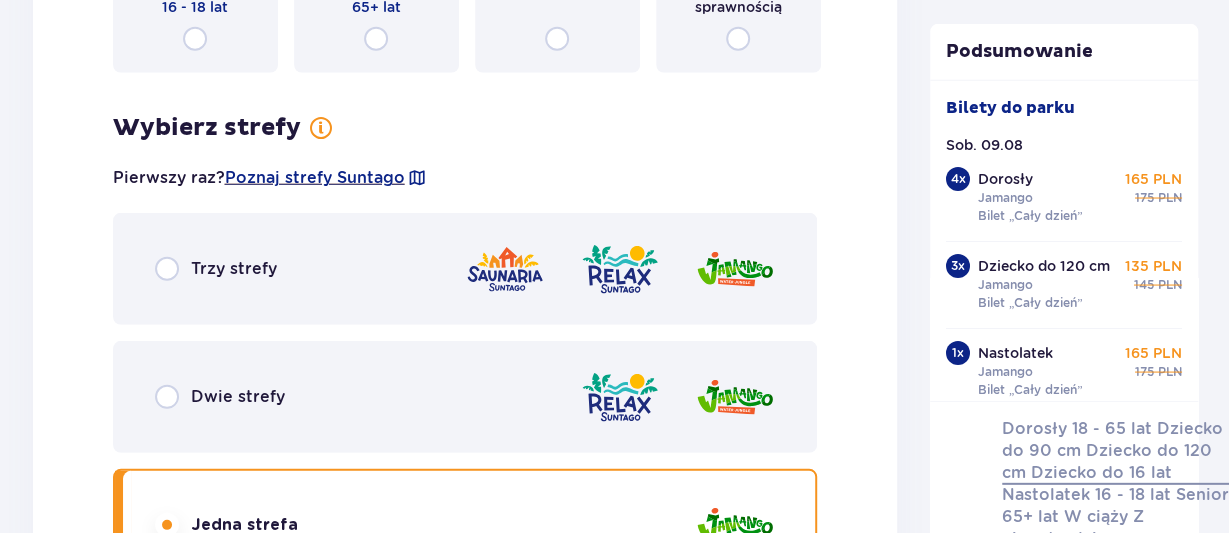 click on "Dorosły 18 - 65 lat Dziecko do 90 cm Dziecko do 120 cm Dziecko do 16 lat Nastolatek 16 - 18 lat Senior 65+ lat W ciąży Z niepełno­sprawnością" at bounding box center (465, -57) 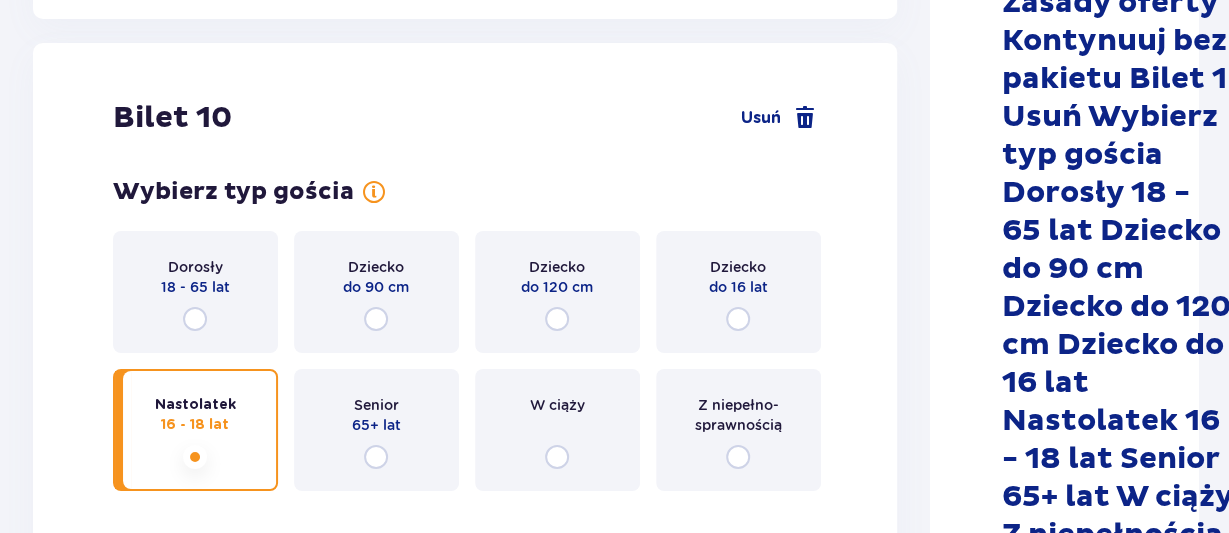scroll, scrollTop: 14366, scrollLeft: 0, axis: vertical 